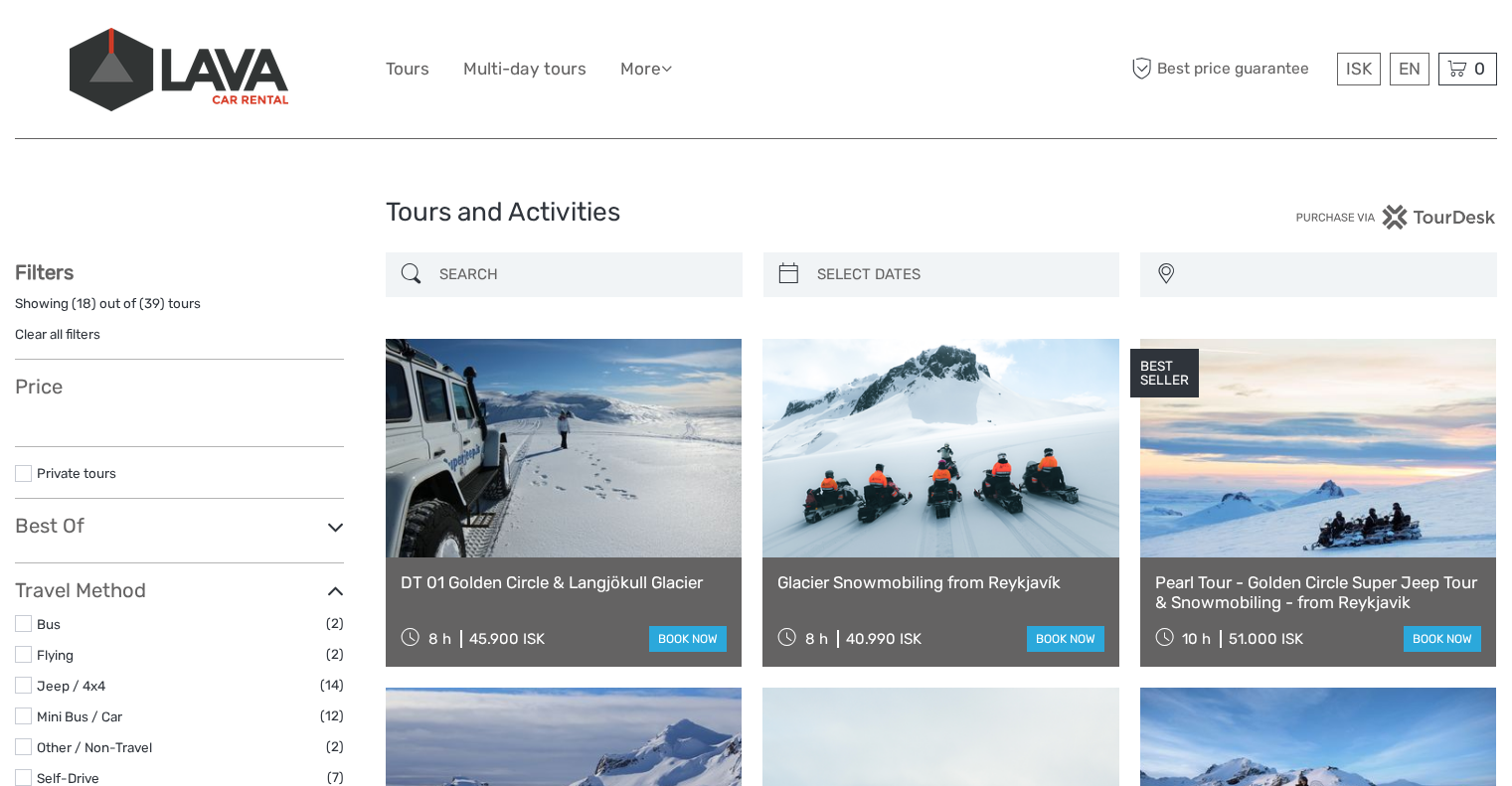 select 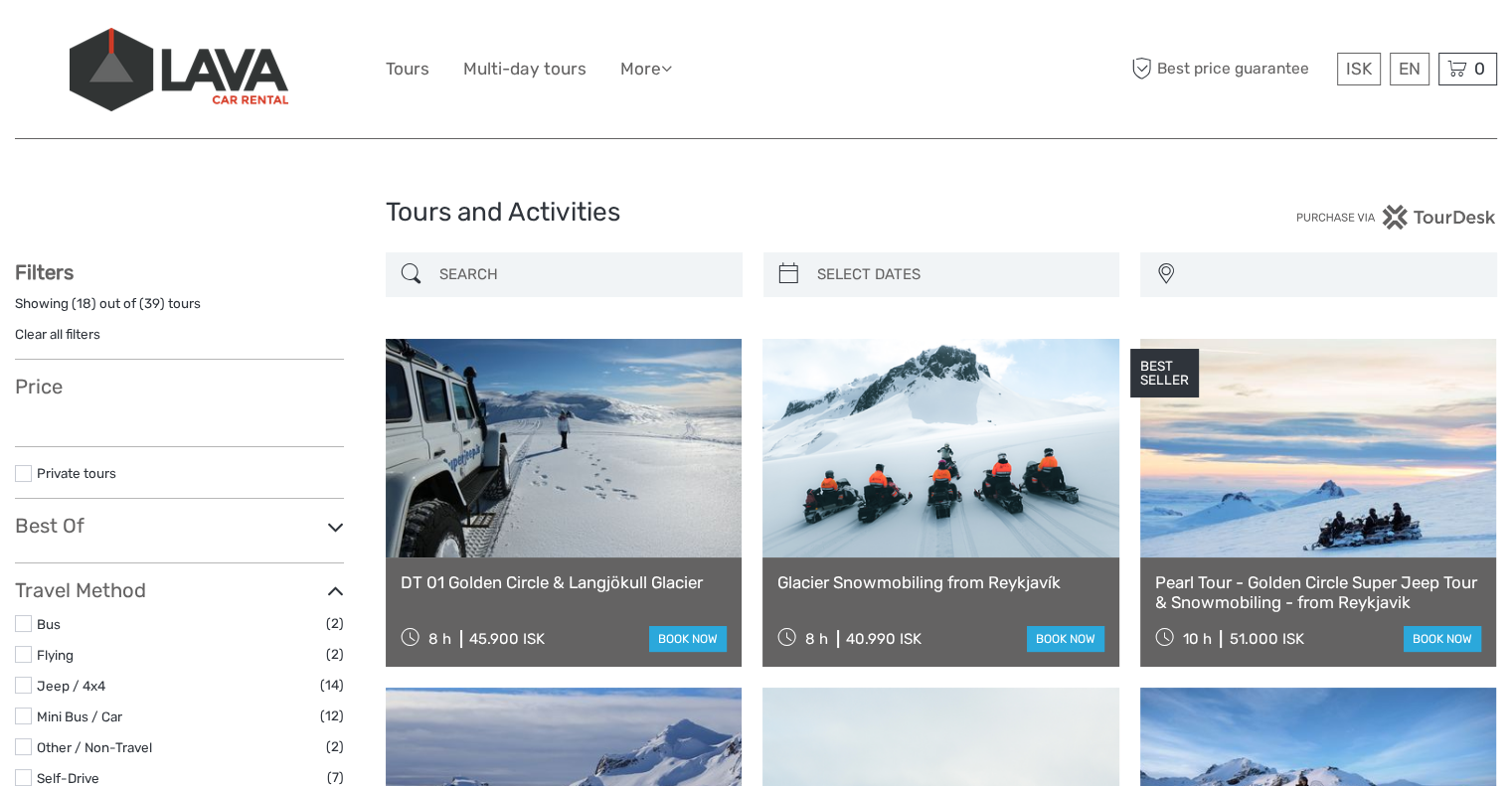 scroll, scrollTop: 0, scrollLeft: 0, axis: both 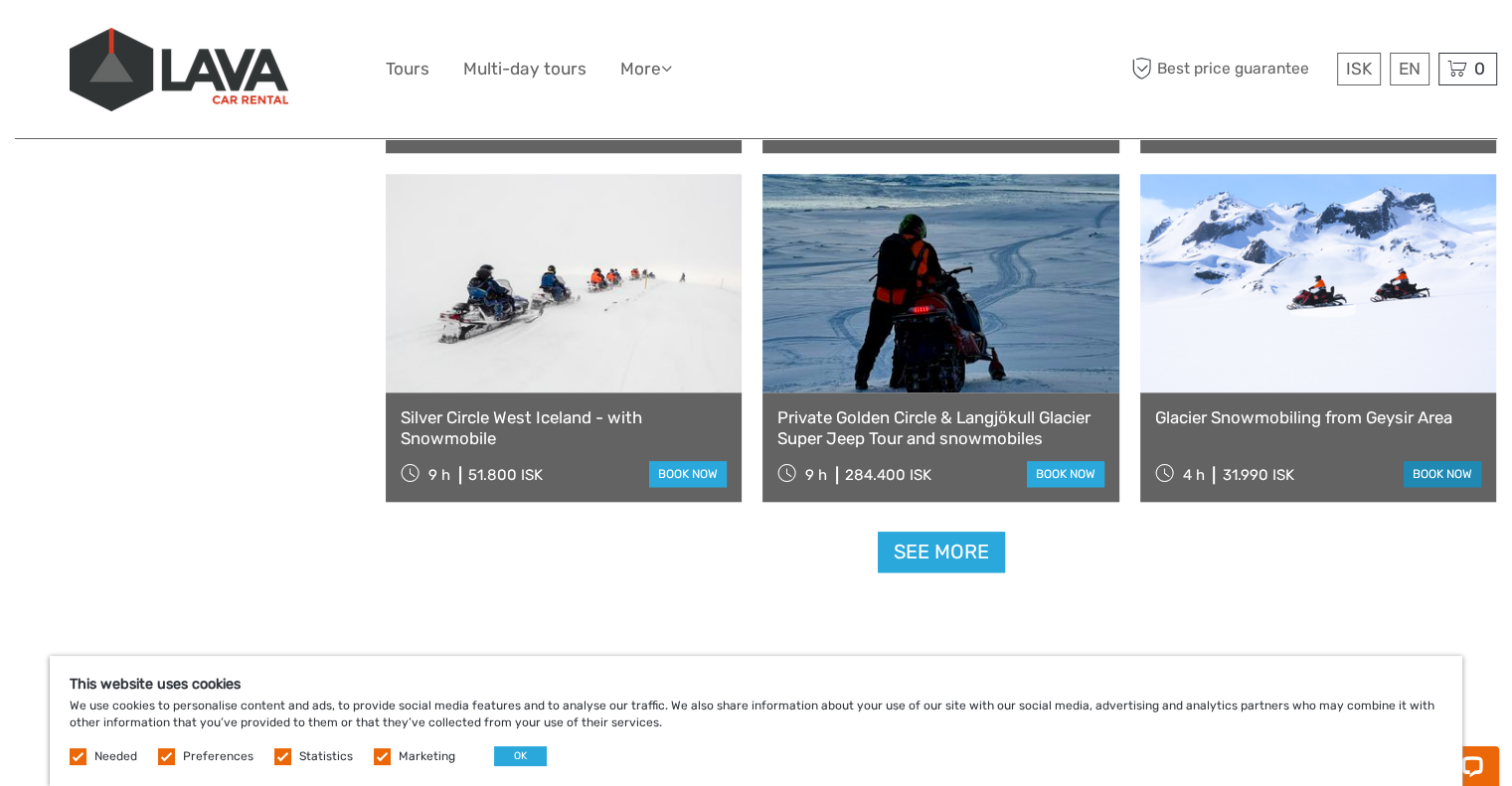click on "book now" at bounding box center (1442, 474) 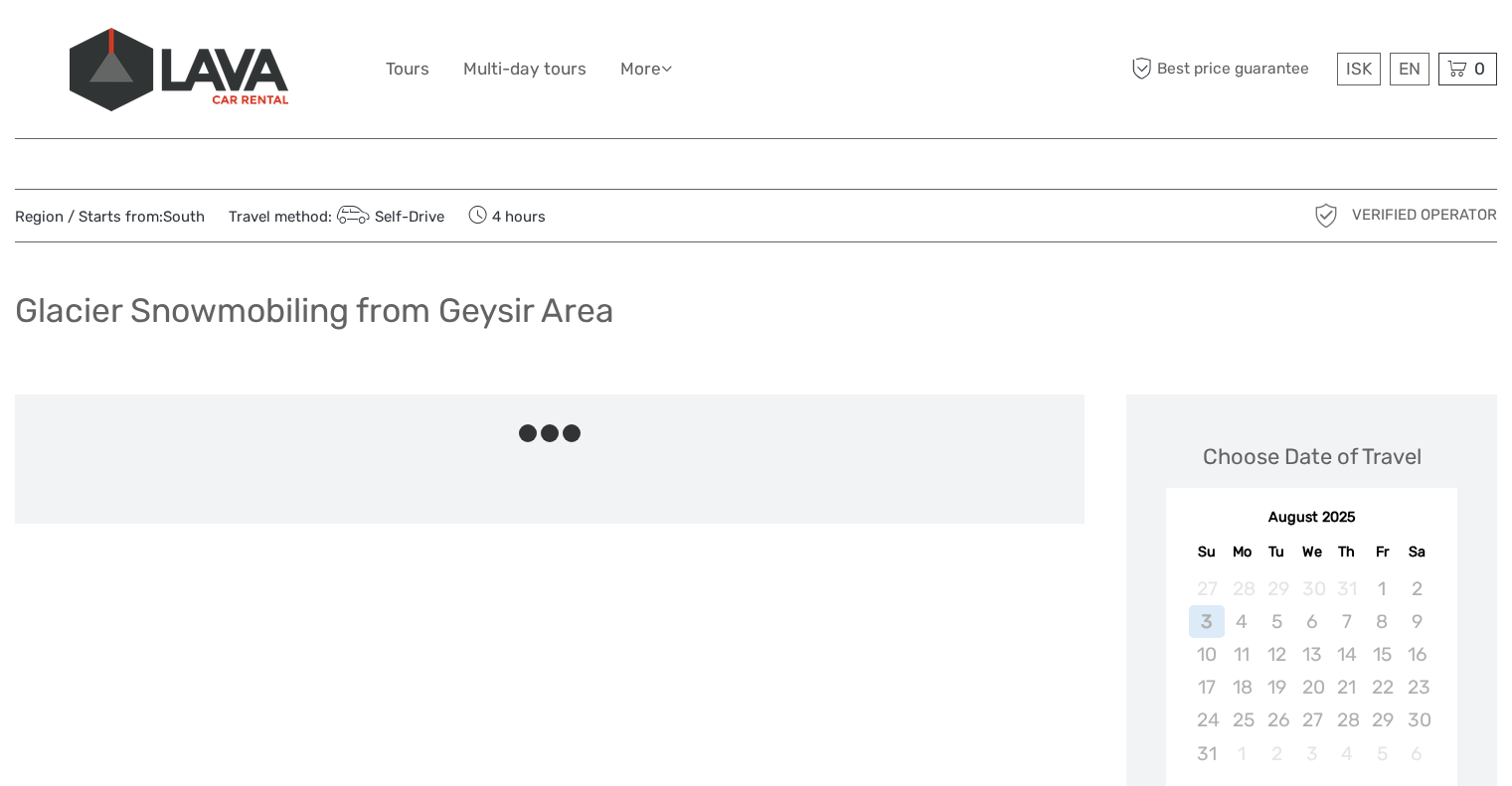 scroll, scrollTop: 0, scrollLeft: 0, axis: both 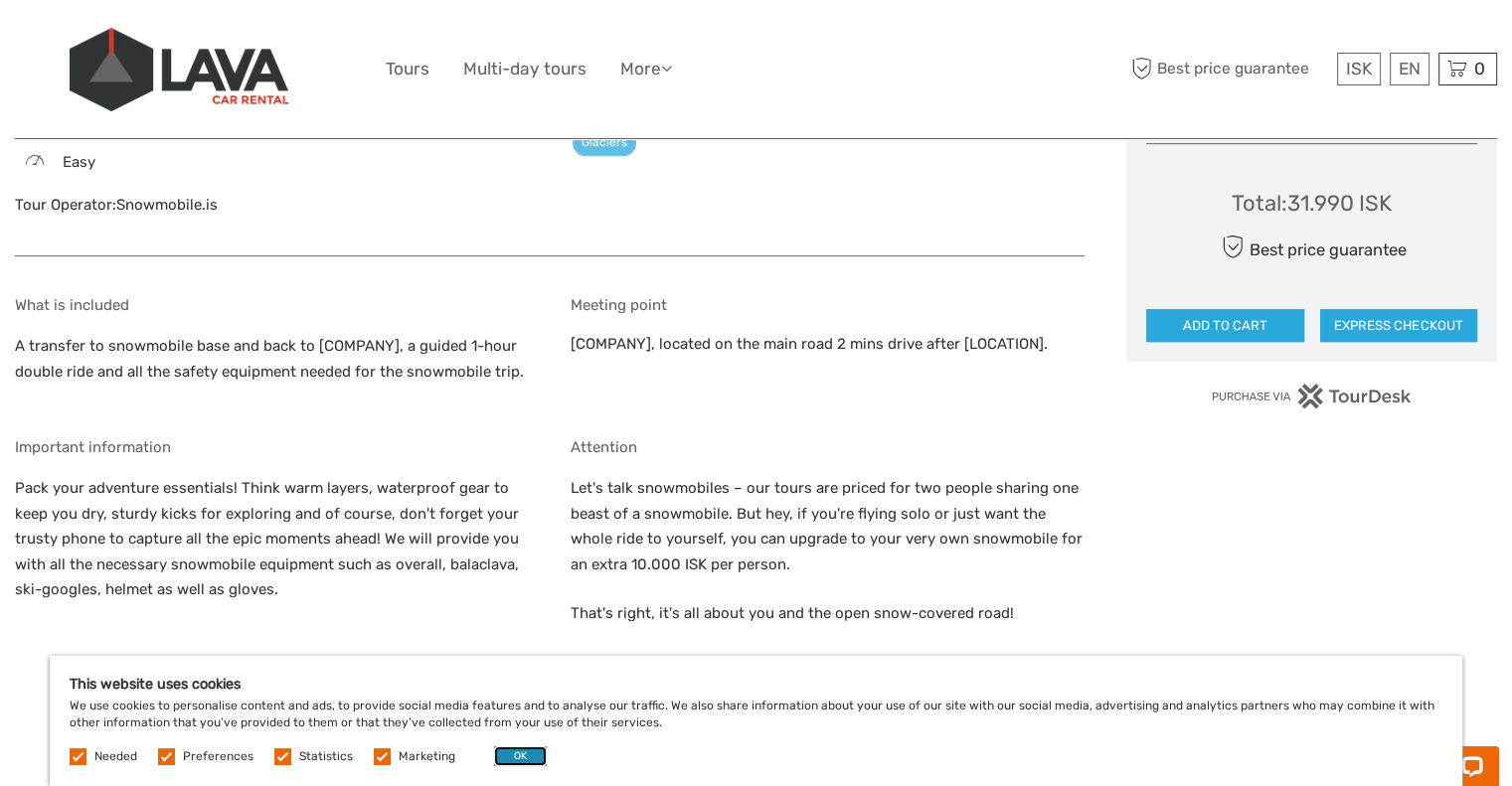 click on "OK" at bounding box center (520, 756) 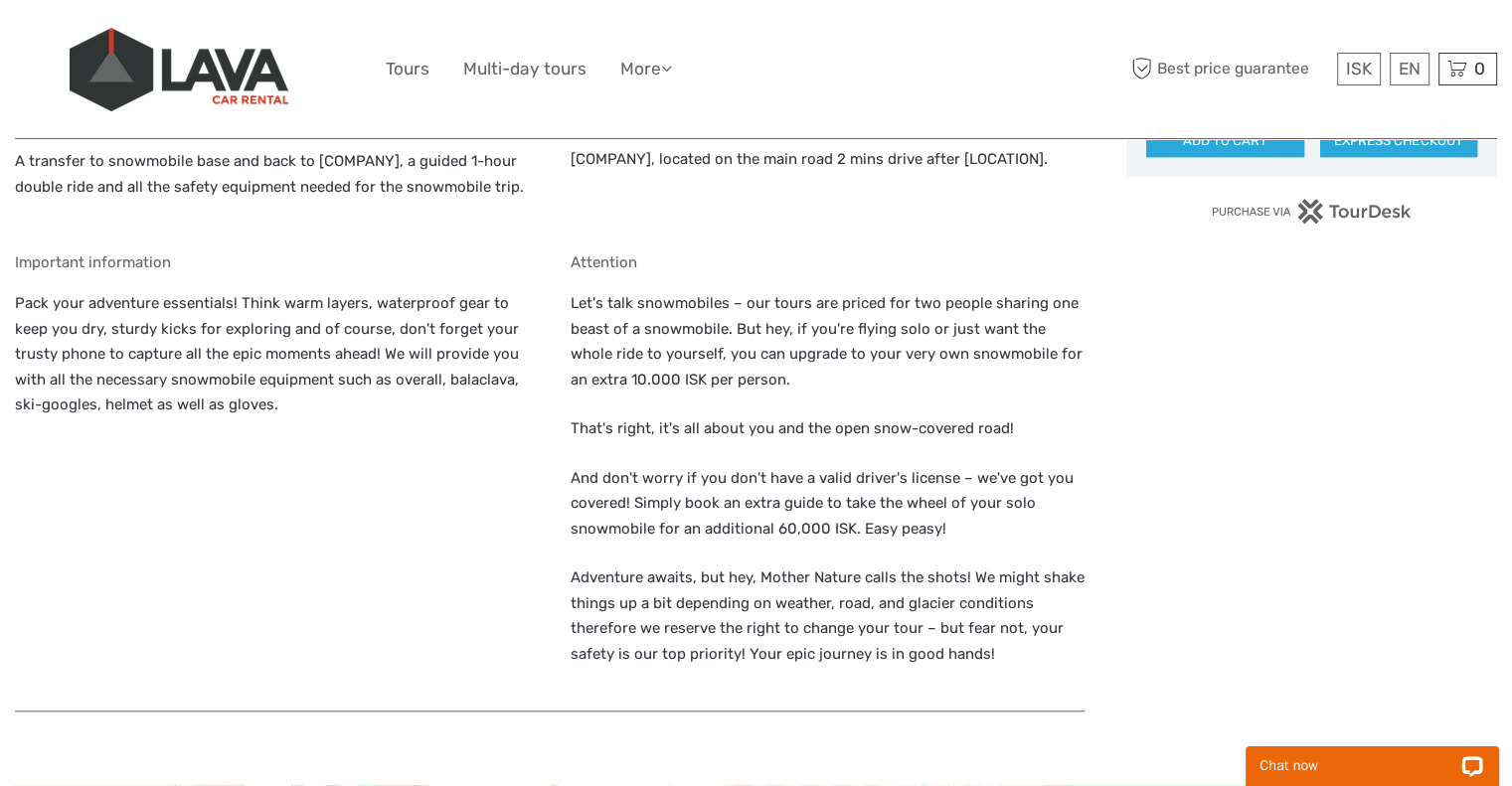 scroll, scrollTop: 1470, scrollLeft: 0, axis: vertical 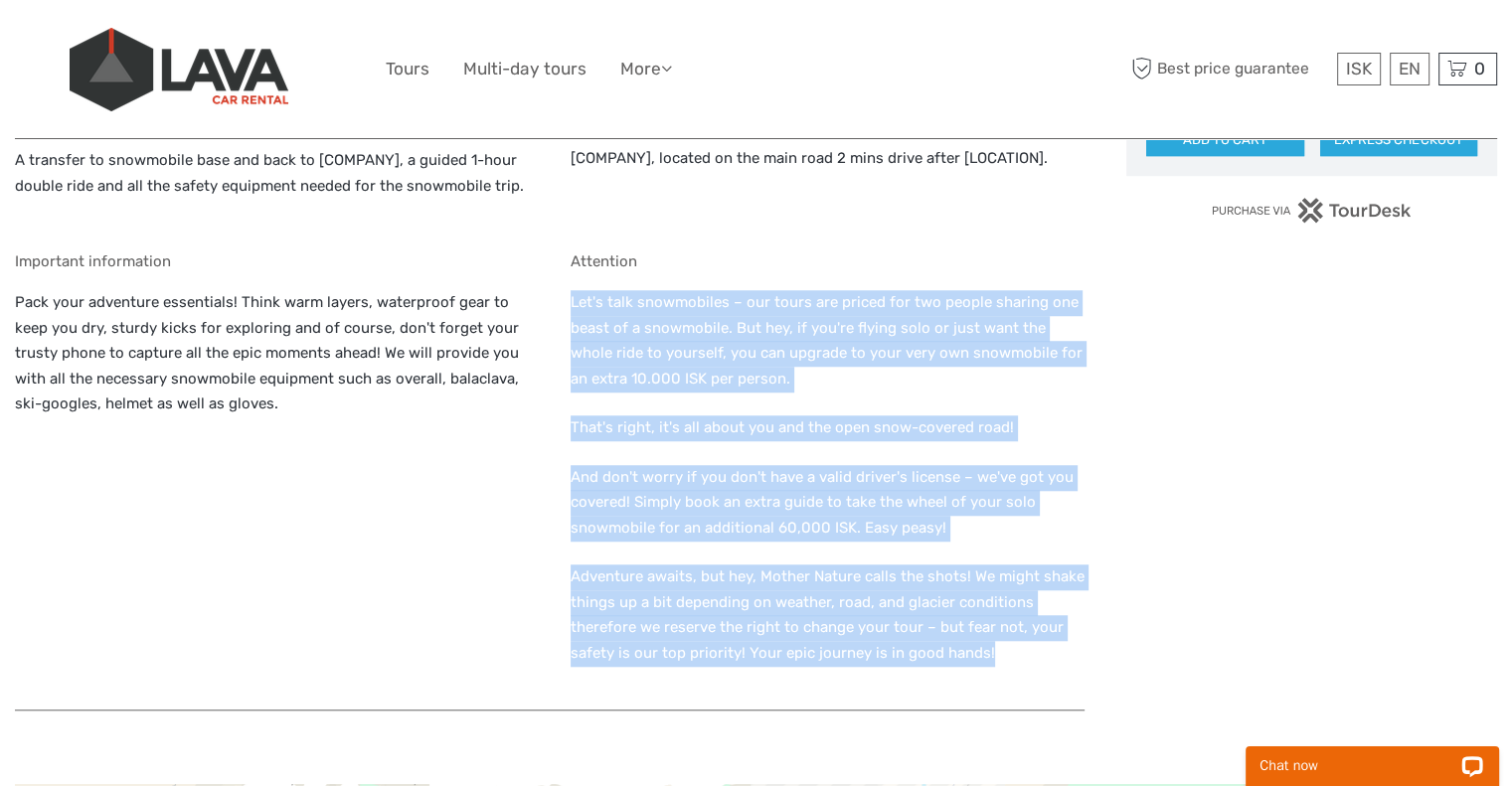 drag, startPoint x: 563, startPoint y: 301, endPoint x: 1016, endPoint y: 671, distance: 584.90085 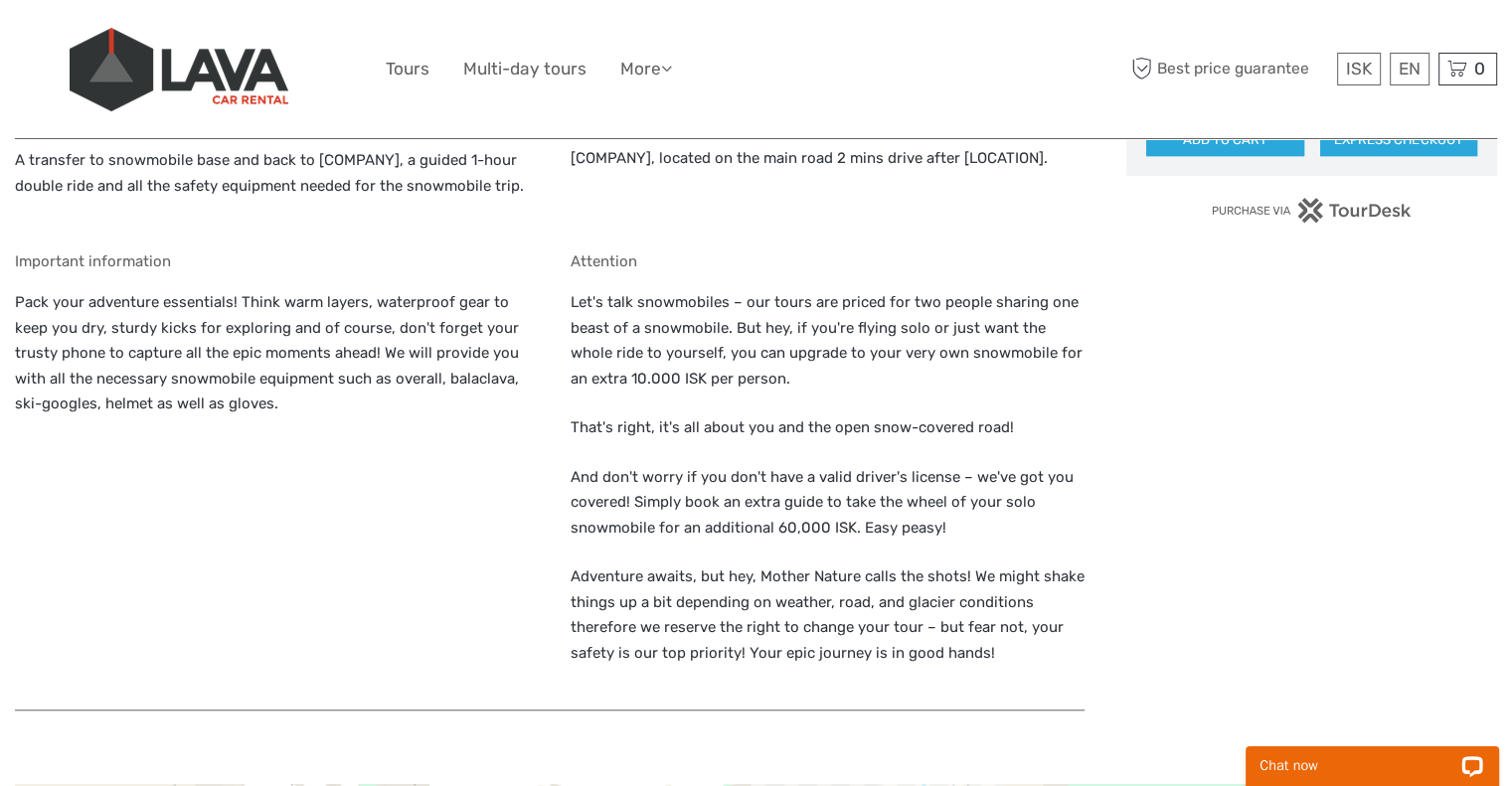 click on "Important information
Pack your adventure essentials! Think warm layers, waterproof gear to keep you dry, sturdy kicks for exploring and of course, don't forget your trusty phone to capture all the epic moments ahead! We will provide you with all the necessary snowmobile equipment such as overall, balaclava, ski-googles, helmet as well as gloves." at bounding box center (271, 471) 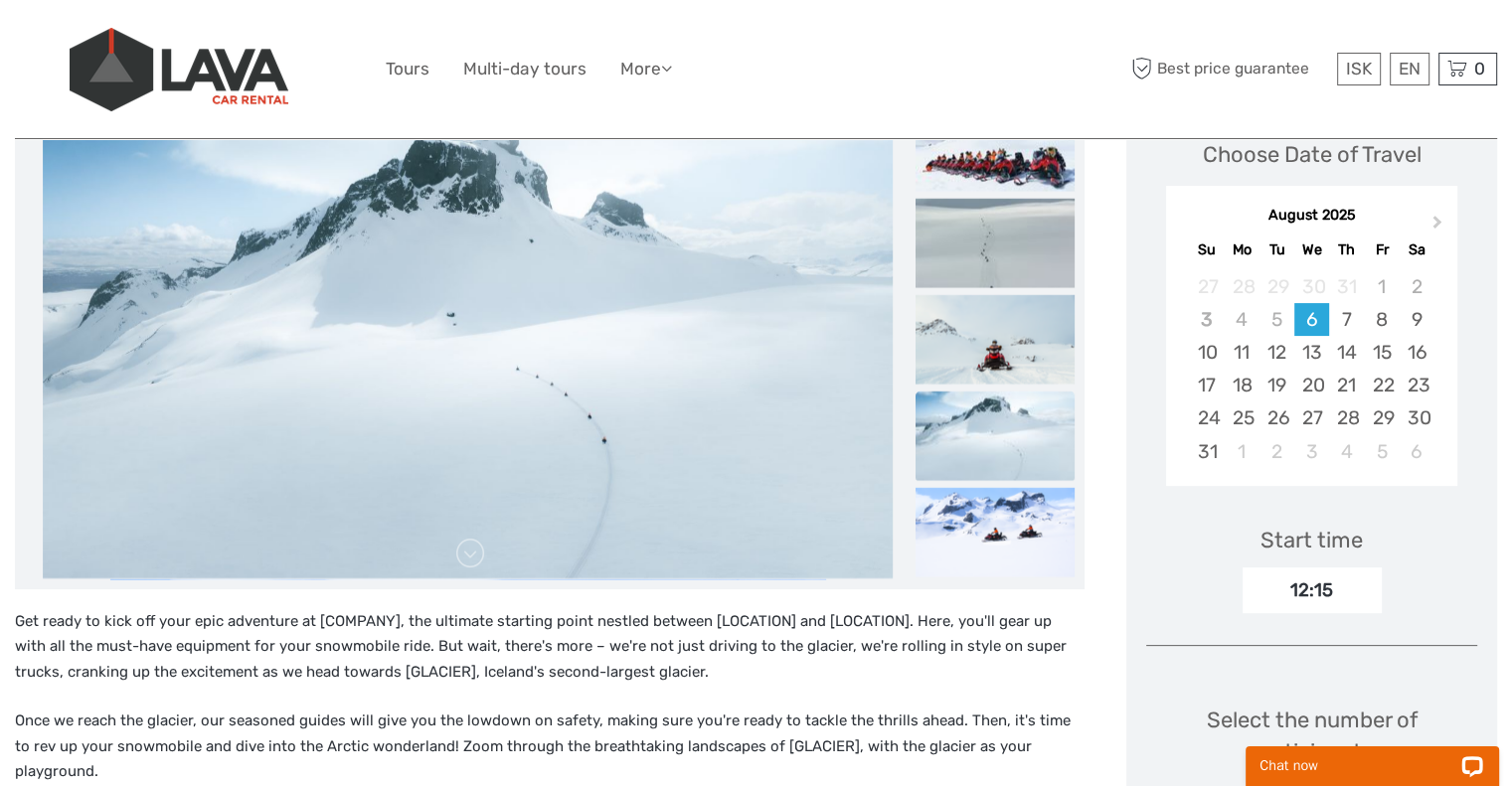 scroll, scrollTop: 301, scrollLeft: 0, axis: vertical 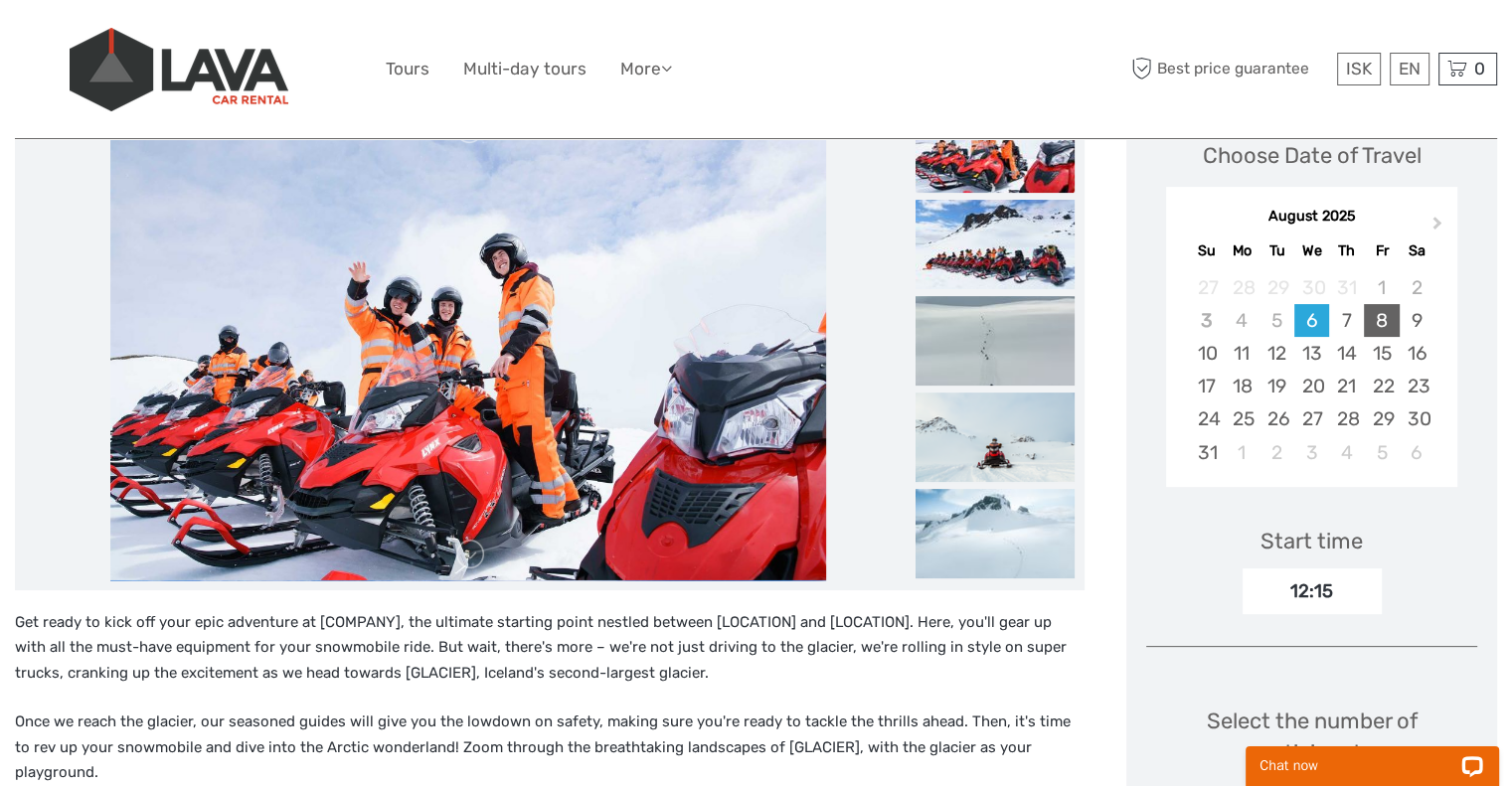 click on "8" at bounding box center (1381, 320) 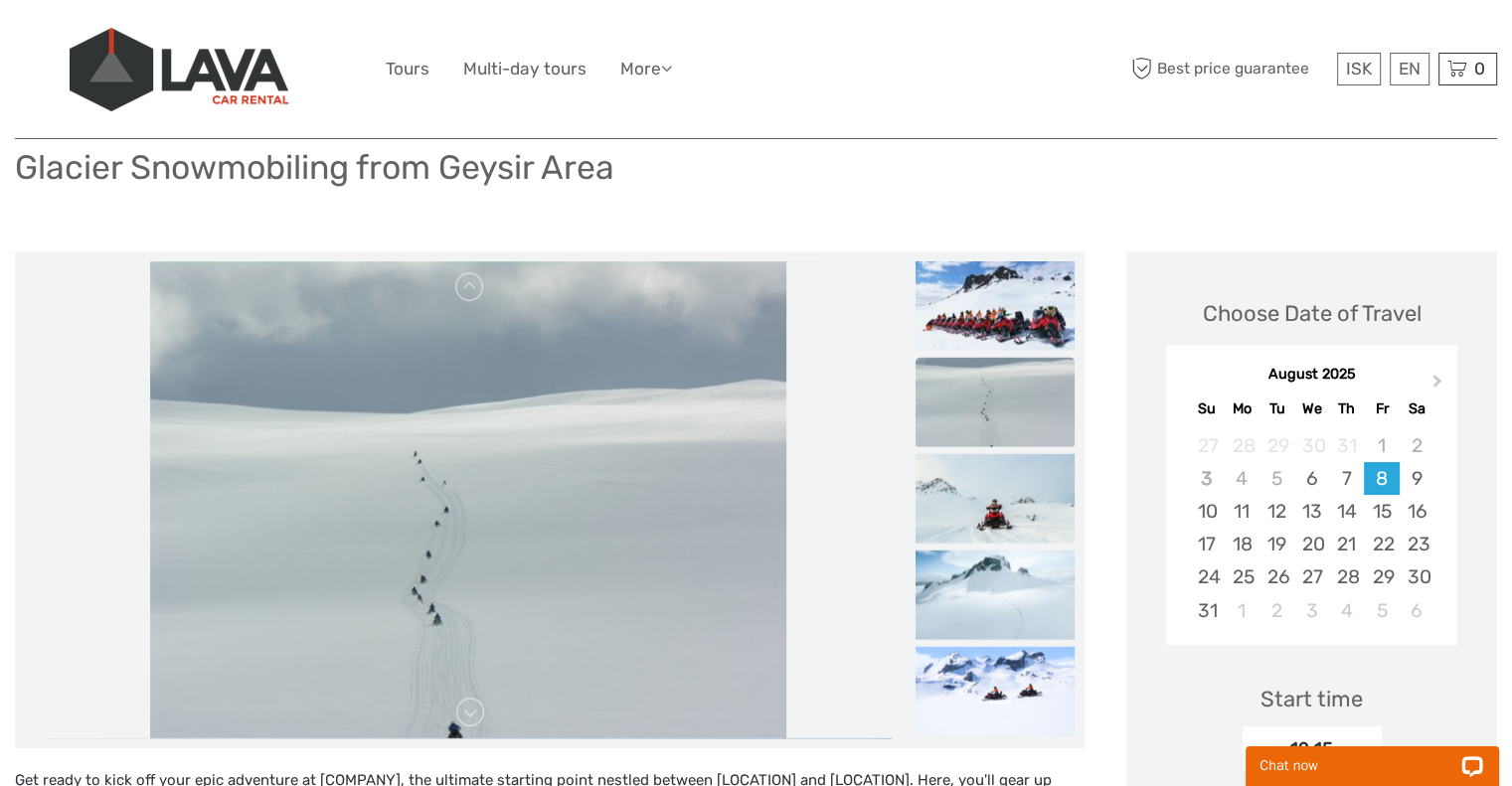 scroll, scrollTop: 139, scrollLeft: 0, axis: vertical 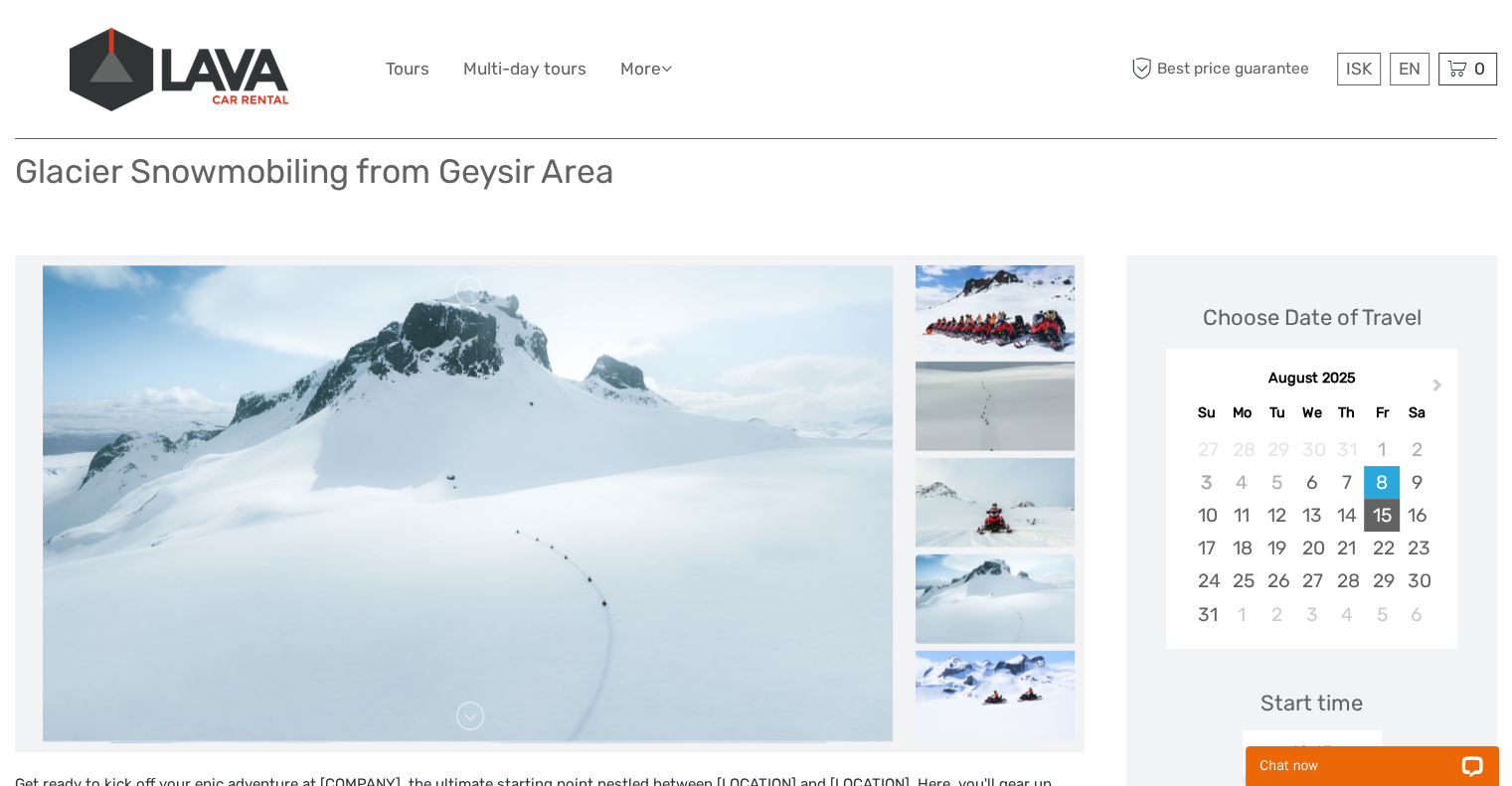 click on "15" at bounding box center (1381, 515) 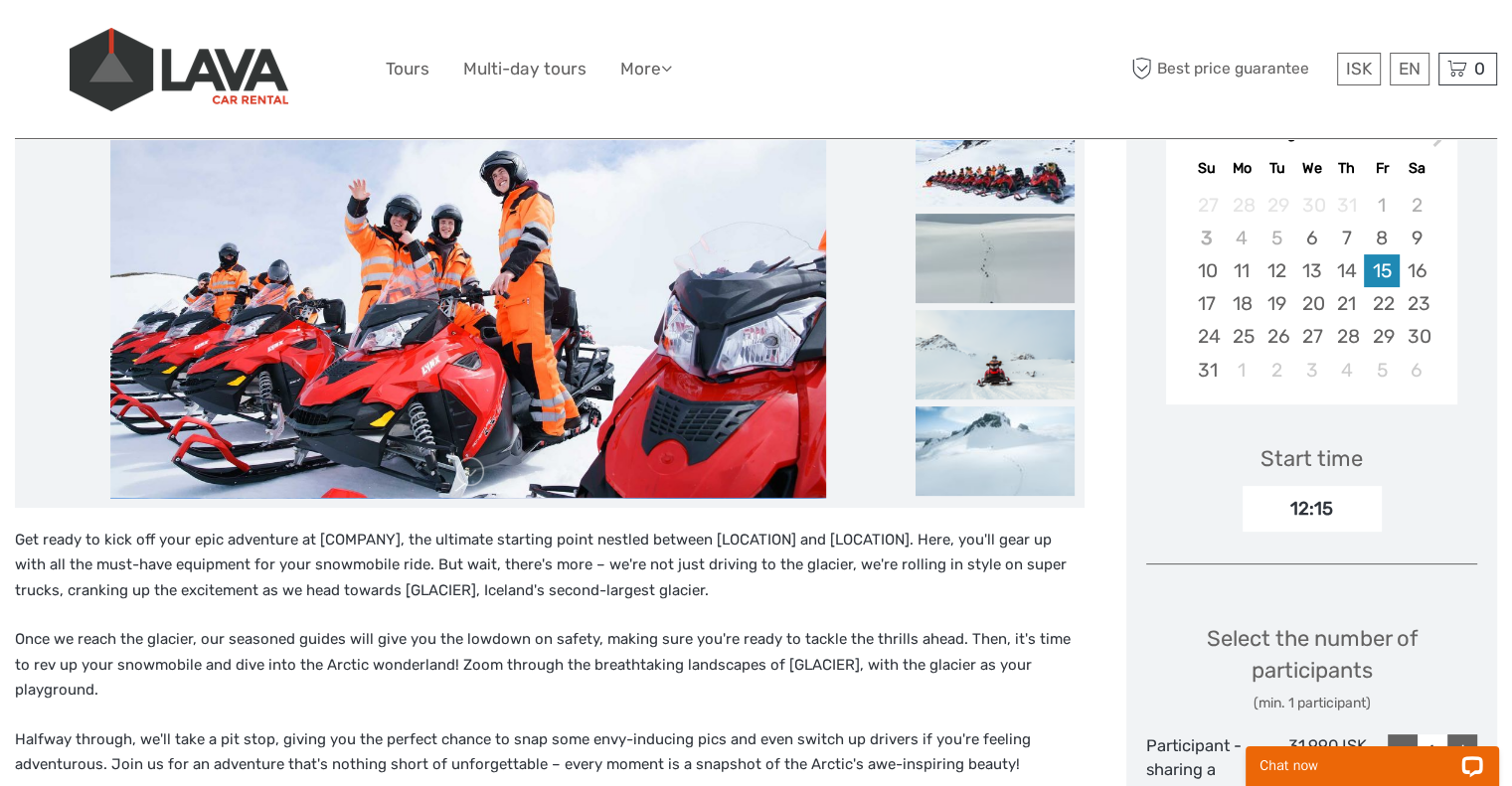 scroll, scrollTop: 378, scrollLeft: 0, axis: vertical 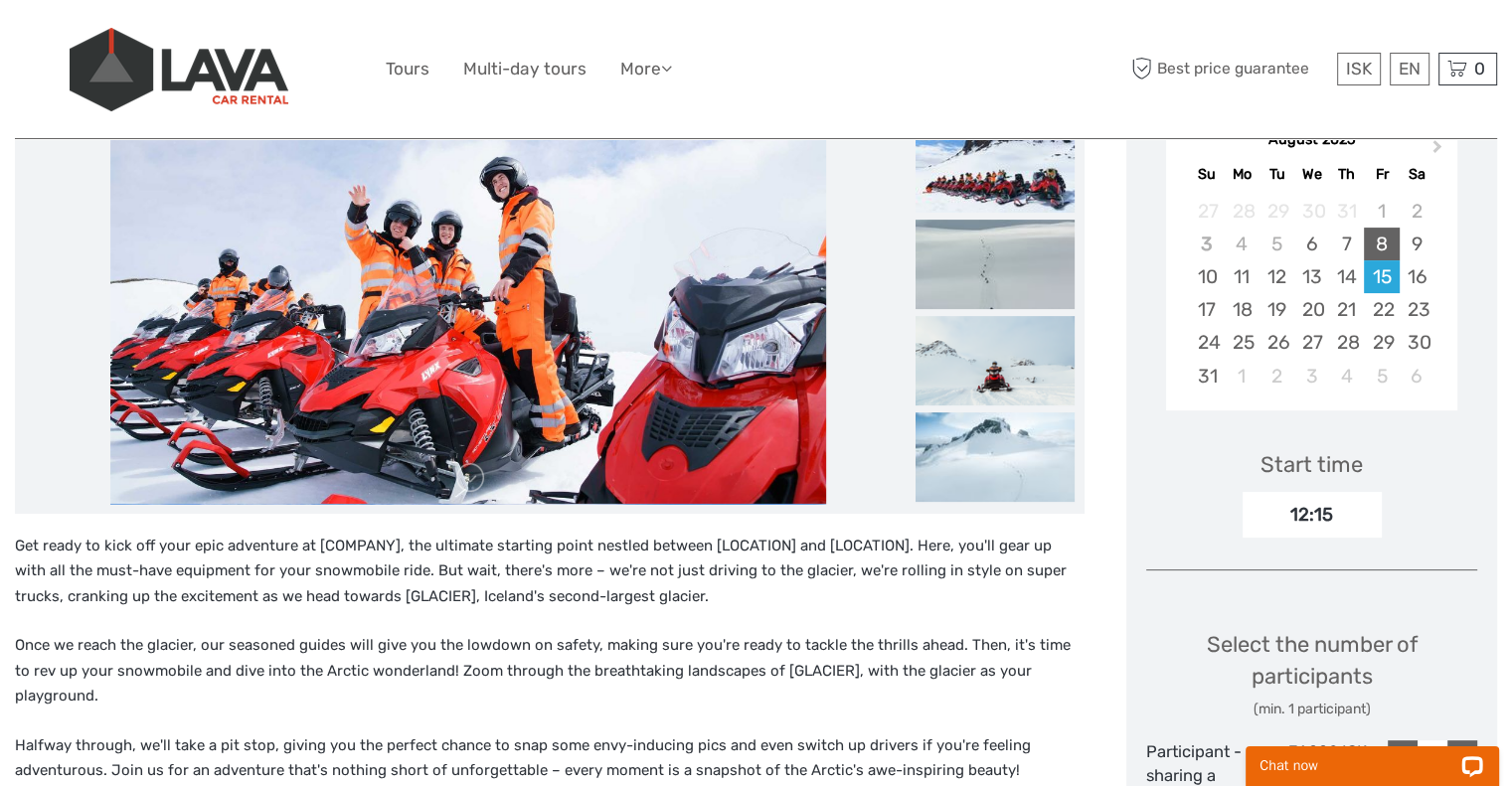 click on "8" at bounding box center [1381, 243] 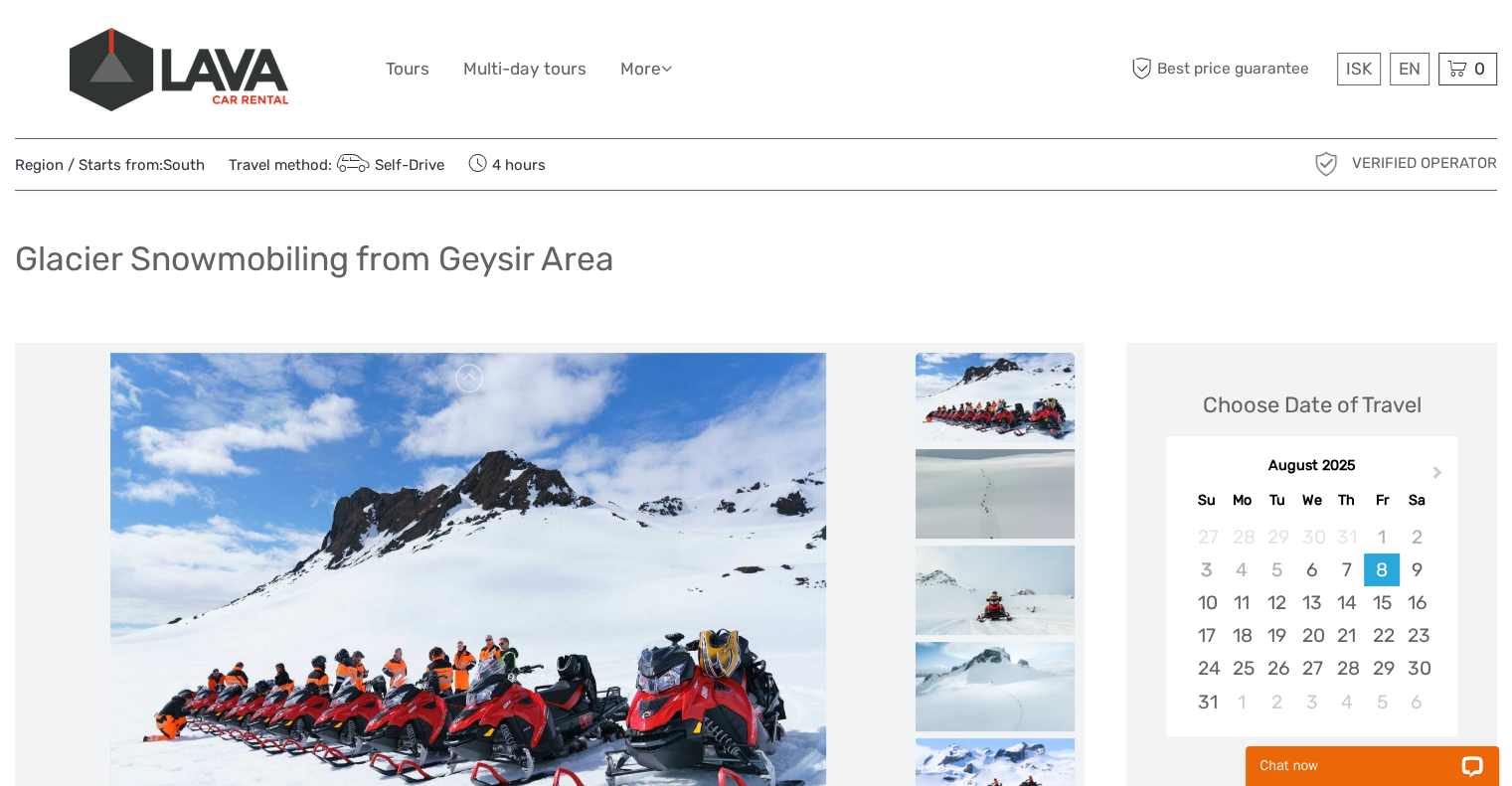 scroll, scrollTop: 0, scrollLeft: 0, axis: both 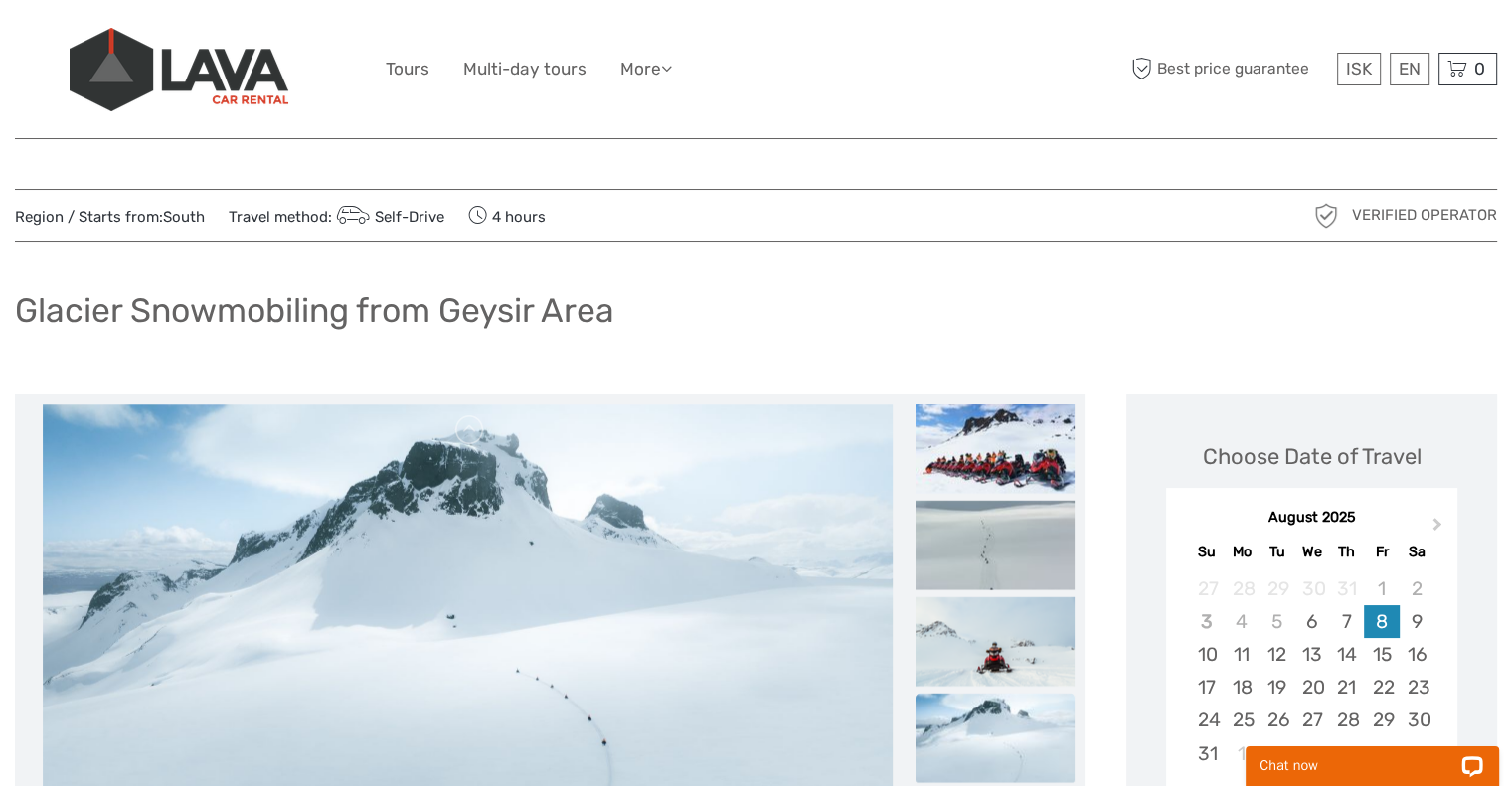 click on "8" at bounding box center [1381, 621] 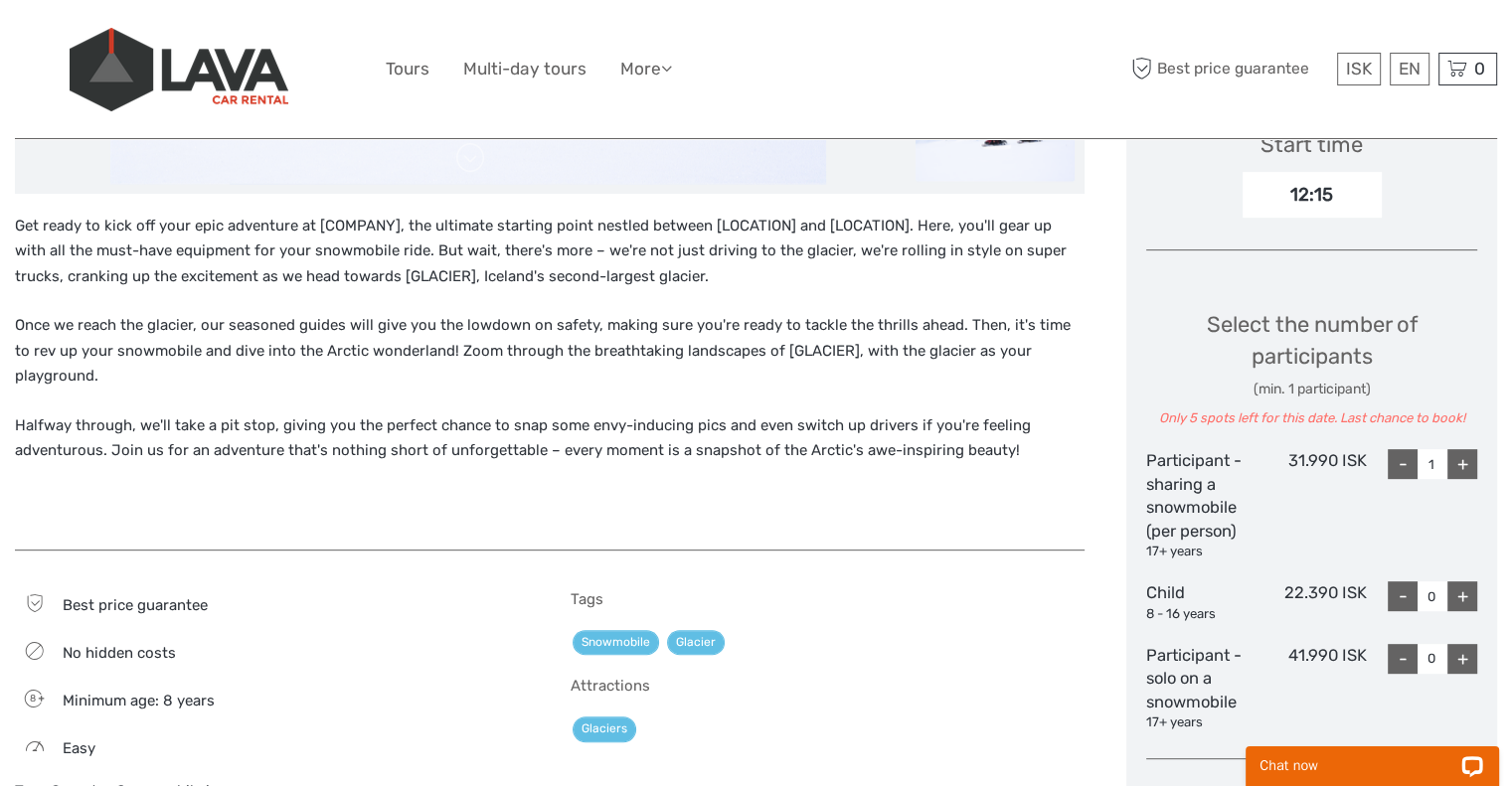 scroll, scrollTop: 711, scrollLeft: 0, axis: vertical 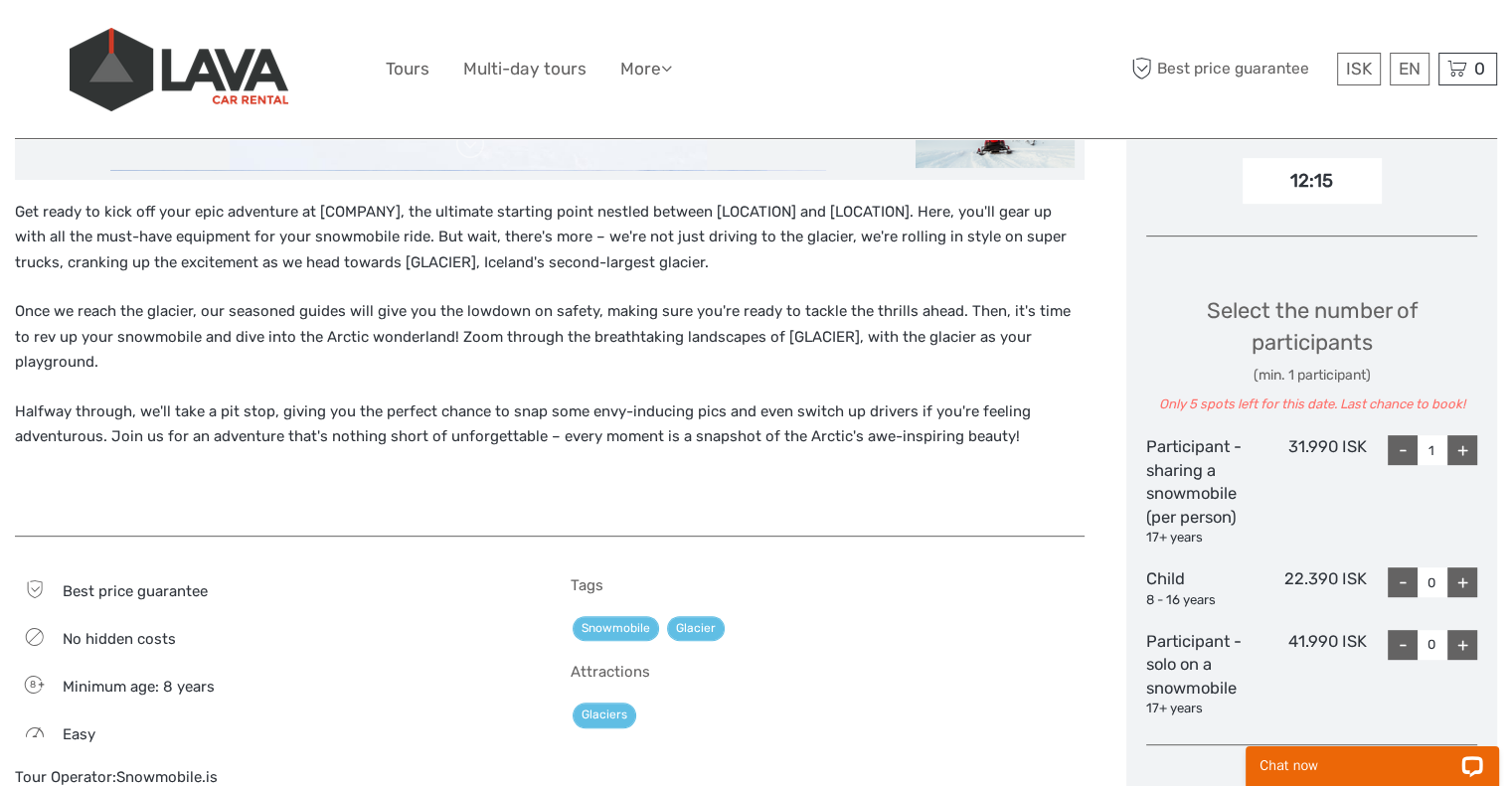 click on "+" at bounding box center (1462, 450) 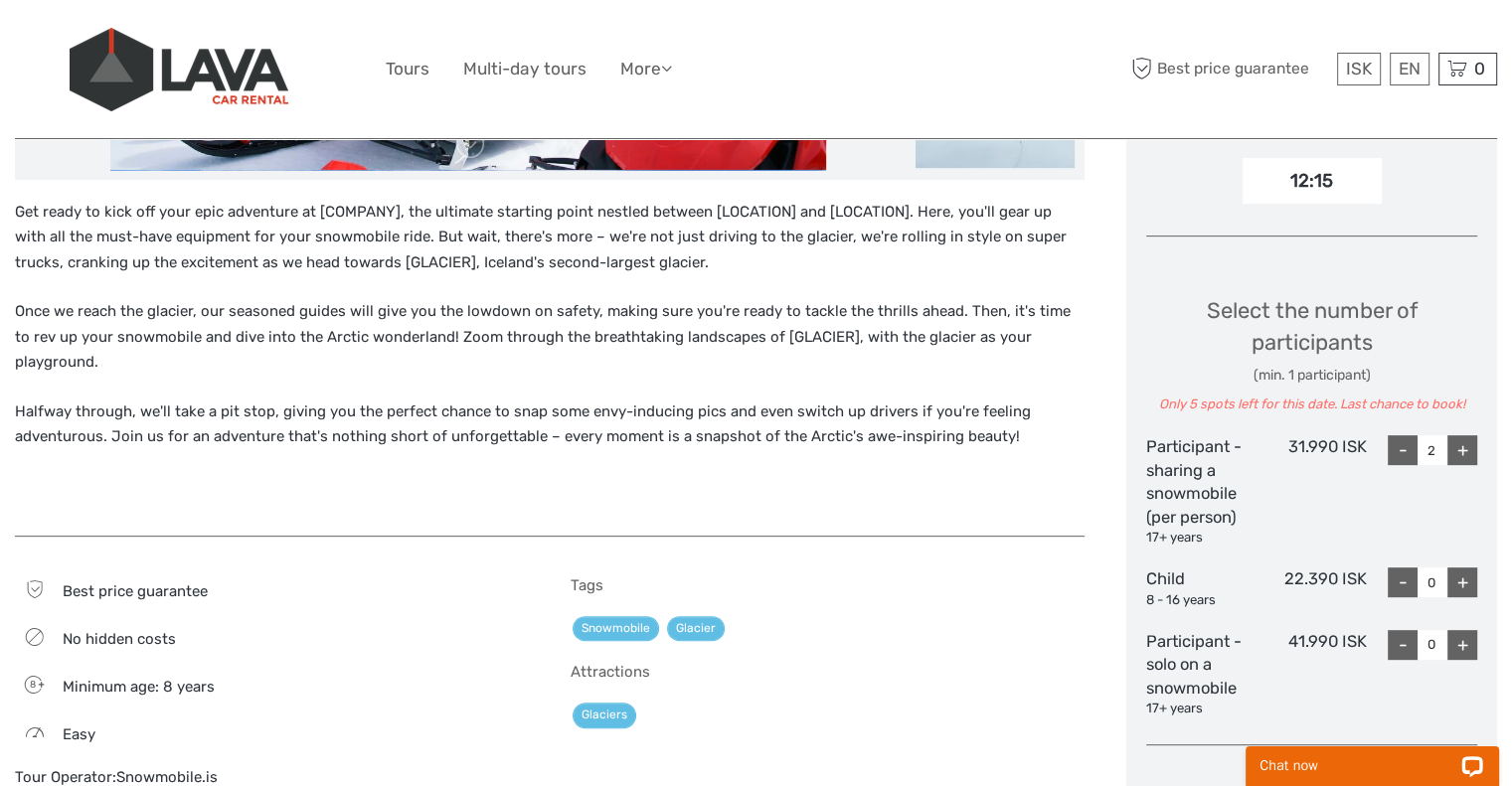 click on "+" at bounding box center [1462, 645] 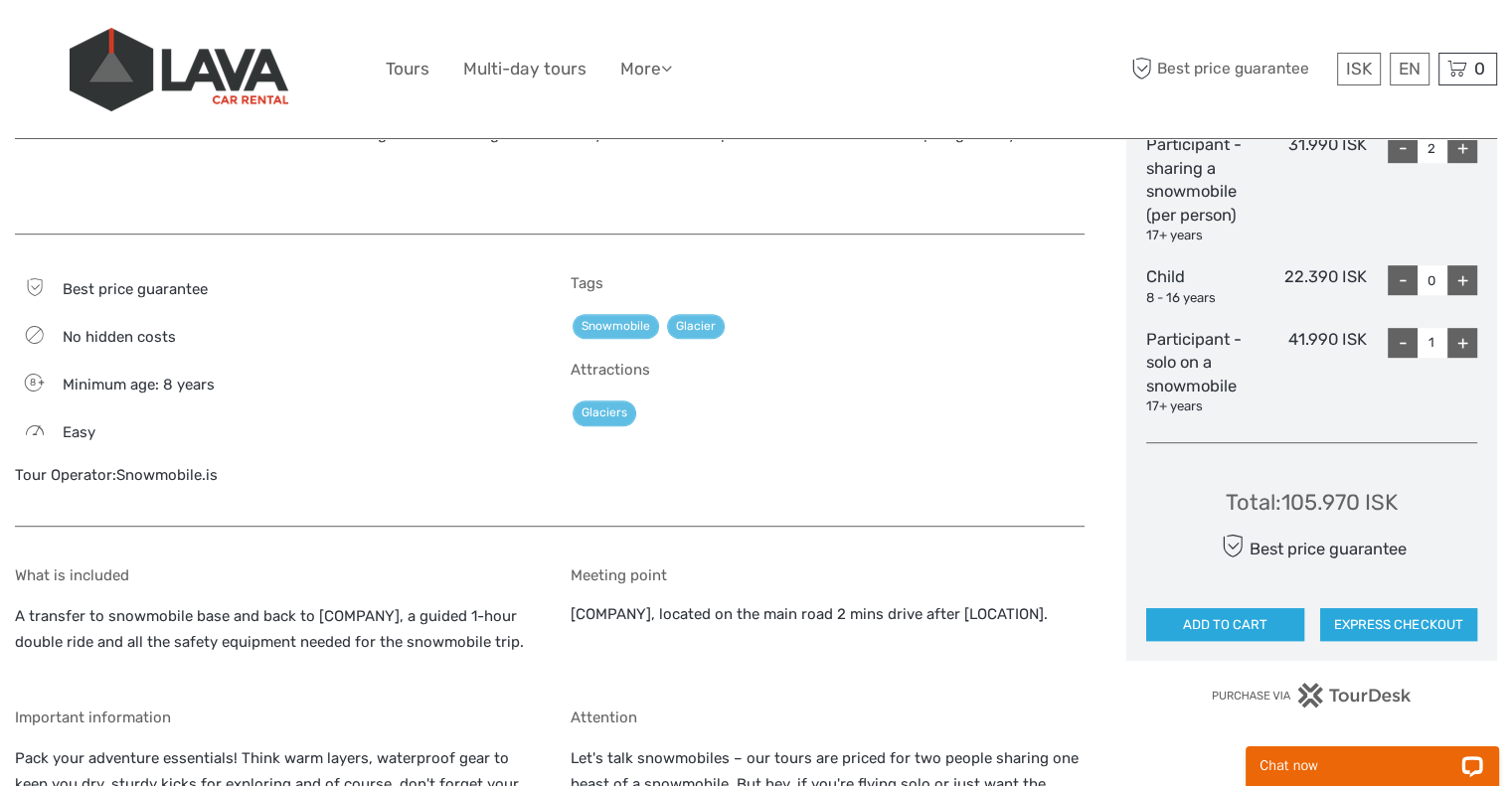 scroll, scrollTop: 1017, scrollLeft: 0, axis: vertical 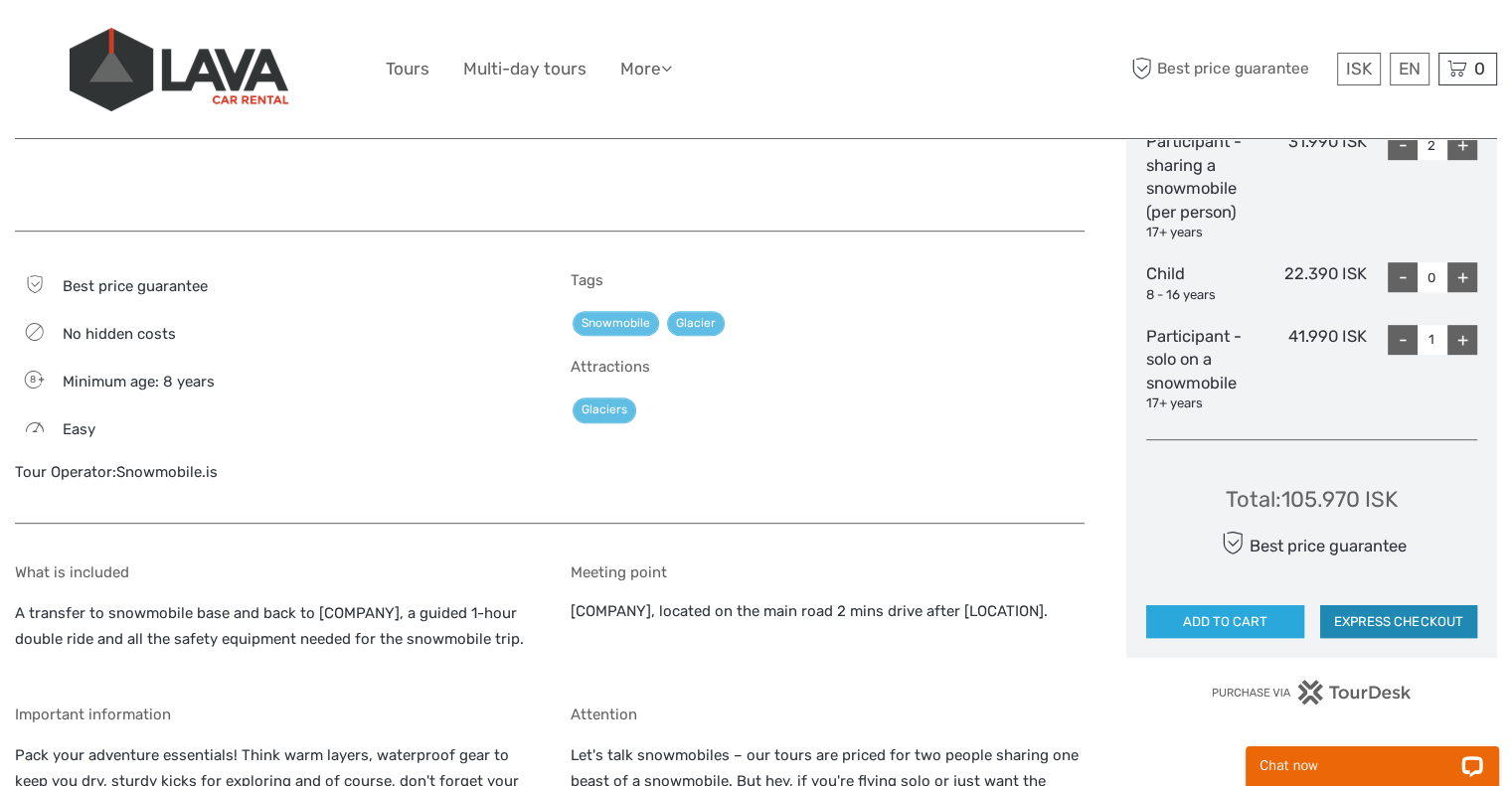 click on "EXPRESS CHECKOUT" at bounding box center [1399, 622] 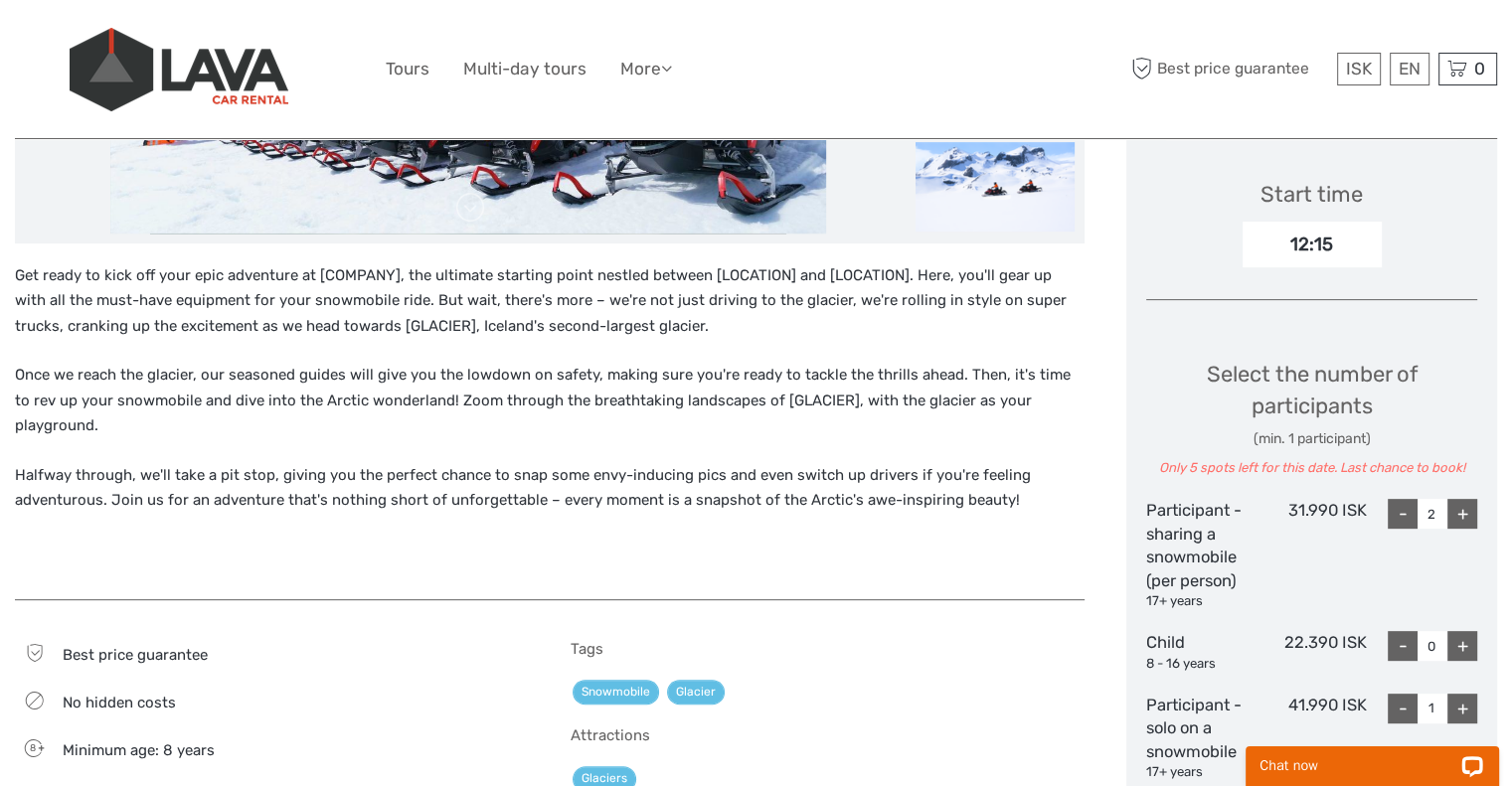 scroll, scrollTop: 296, scrollLeft: 0, axis: vertical 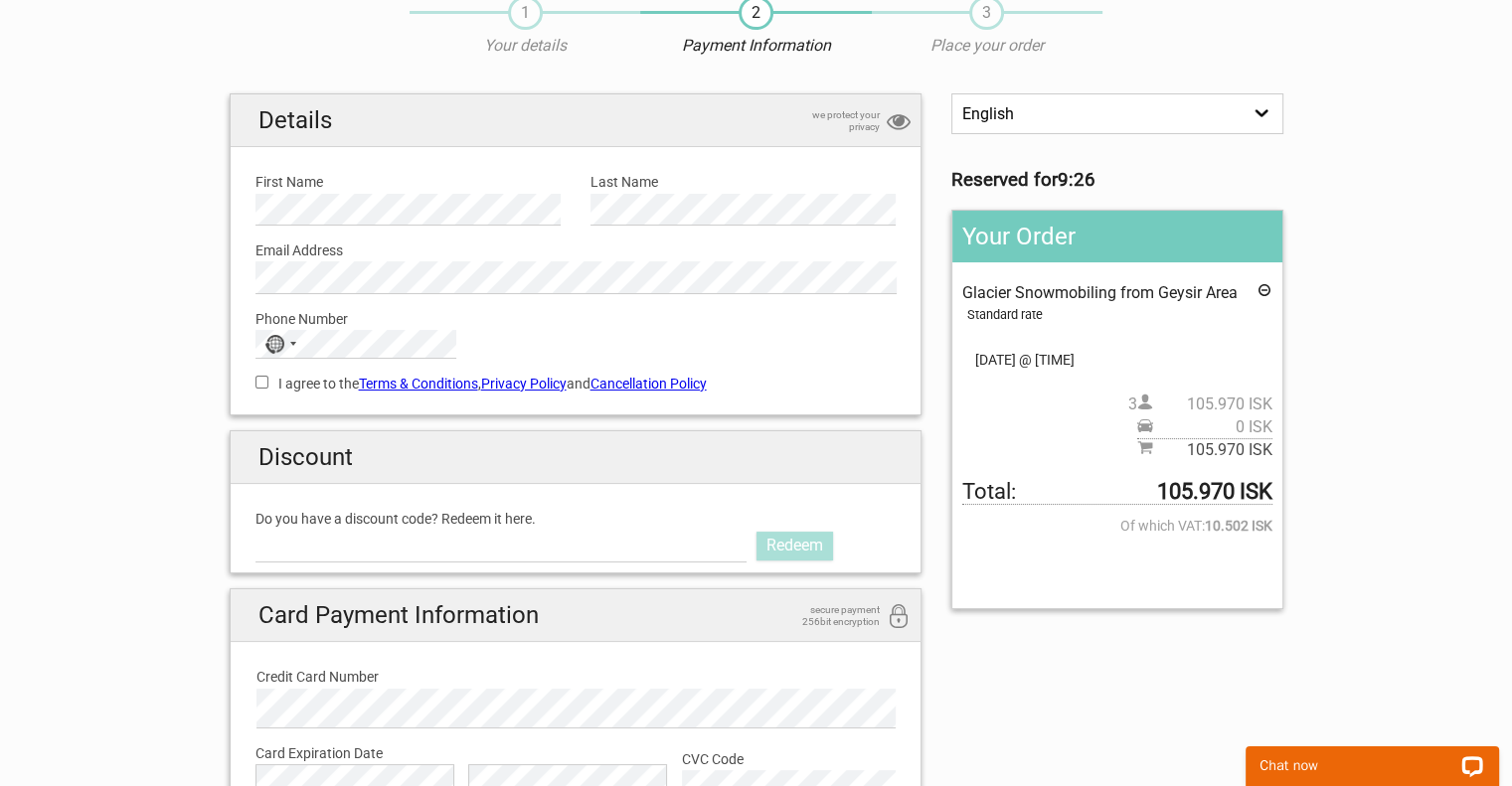 click on "Email Address
Please provide us with a valid email address." at bounding box center [576, 259] 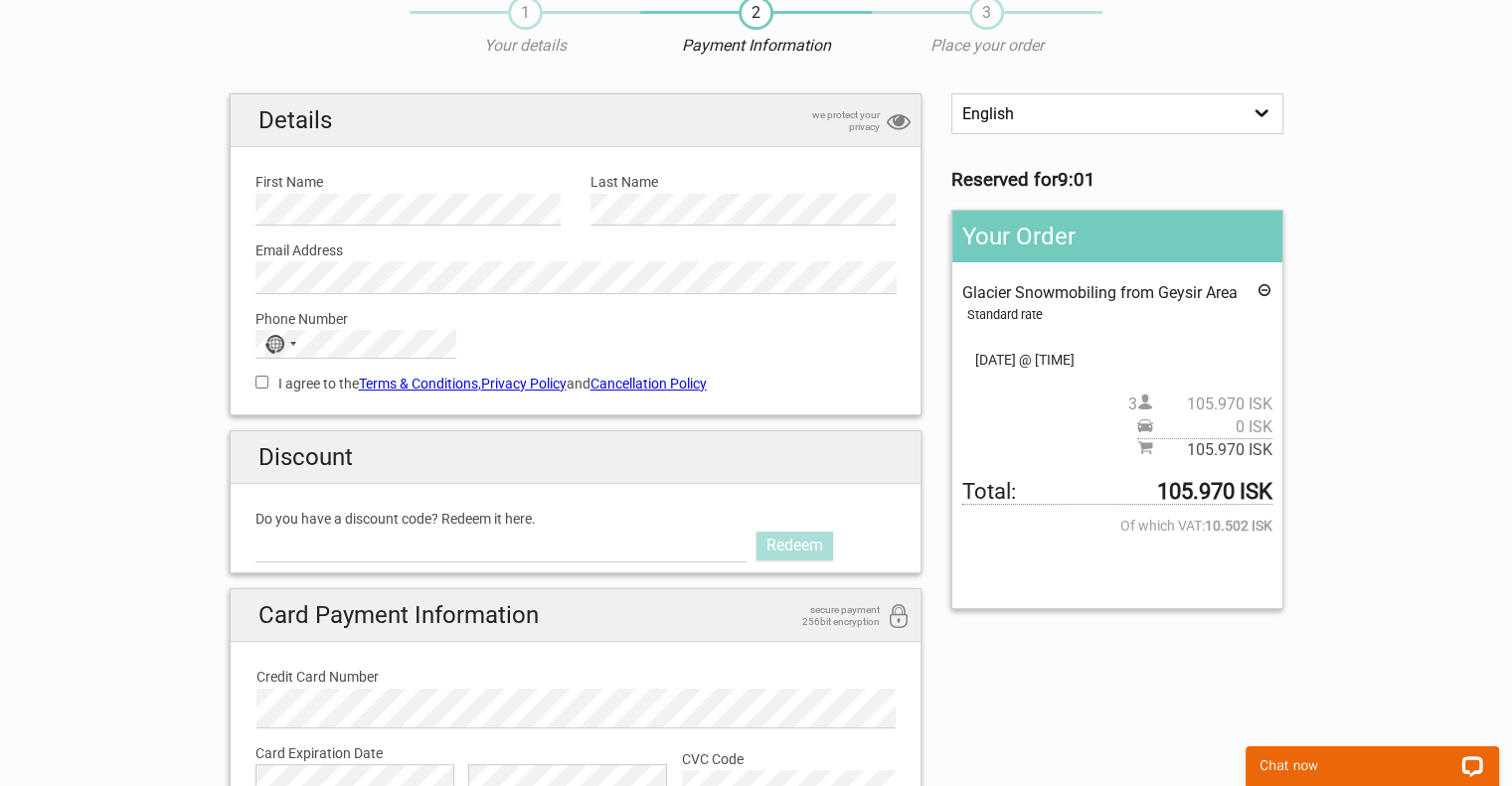 click on "I agree to the  Terms & Conditions ,  Privacy Policy  and  Cancellation Policy
You need to accept terms and conditions." at bounding box center (576, 382) 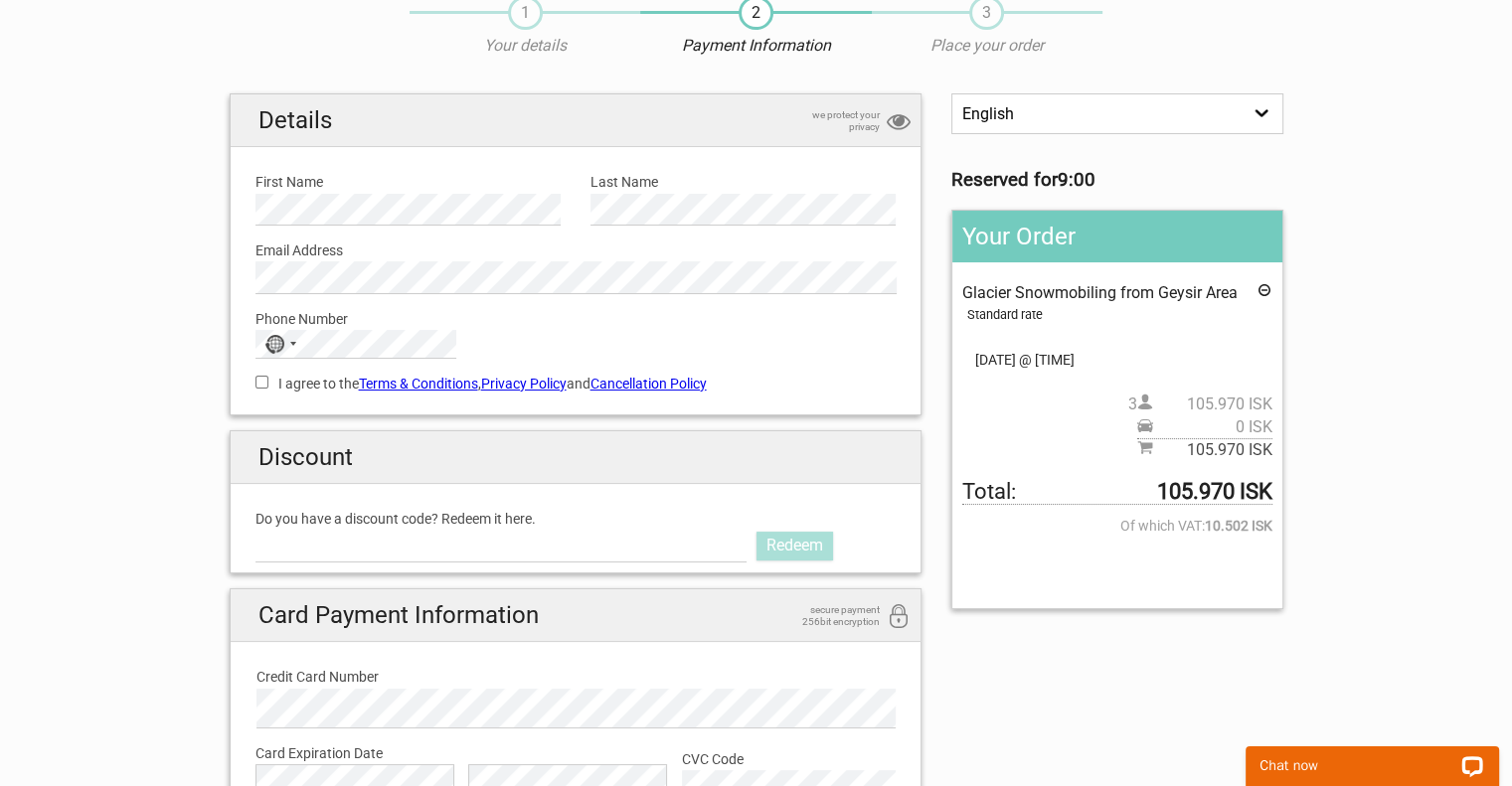 click on "I agree to the  Terms & Conditions ,  Privacy Policy  and  Cancellation Policy" at bounding box center [261, 382] 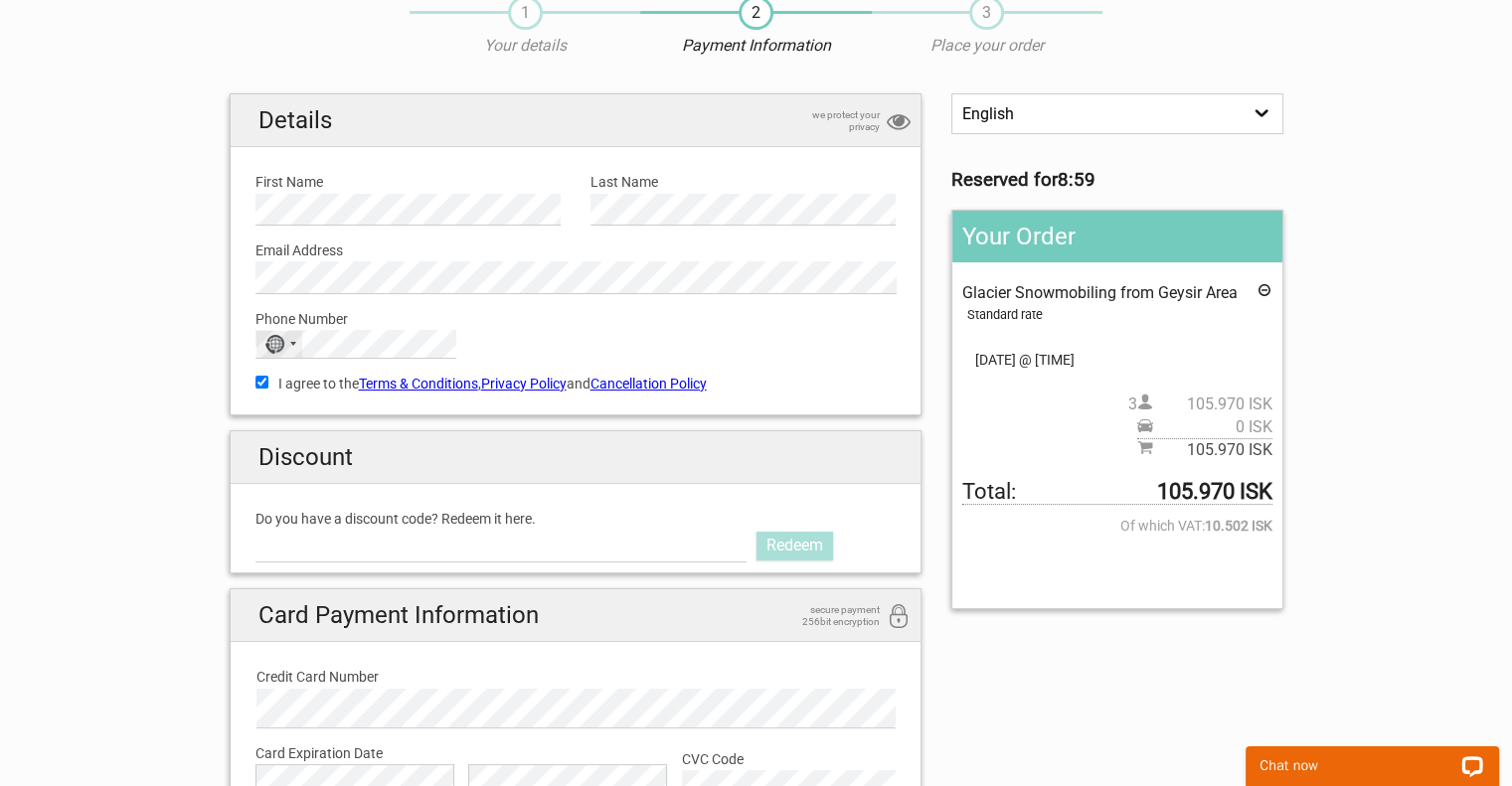 click on "No country selected" at bounding box center (279, 344) 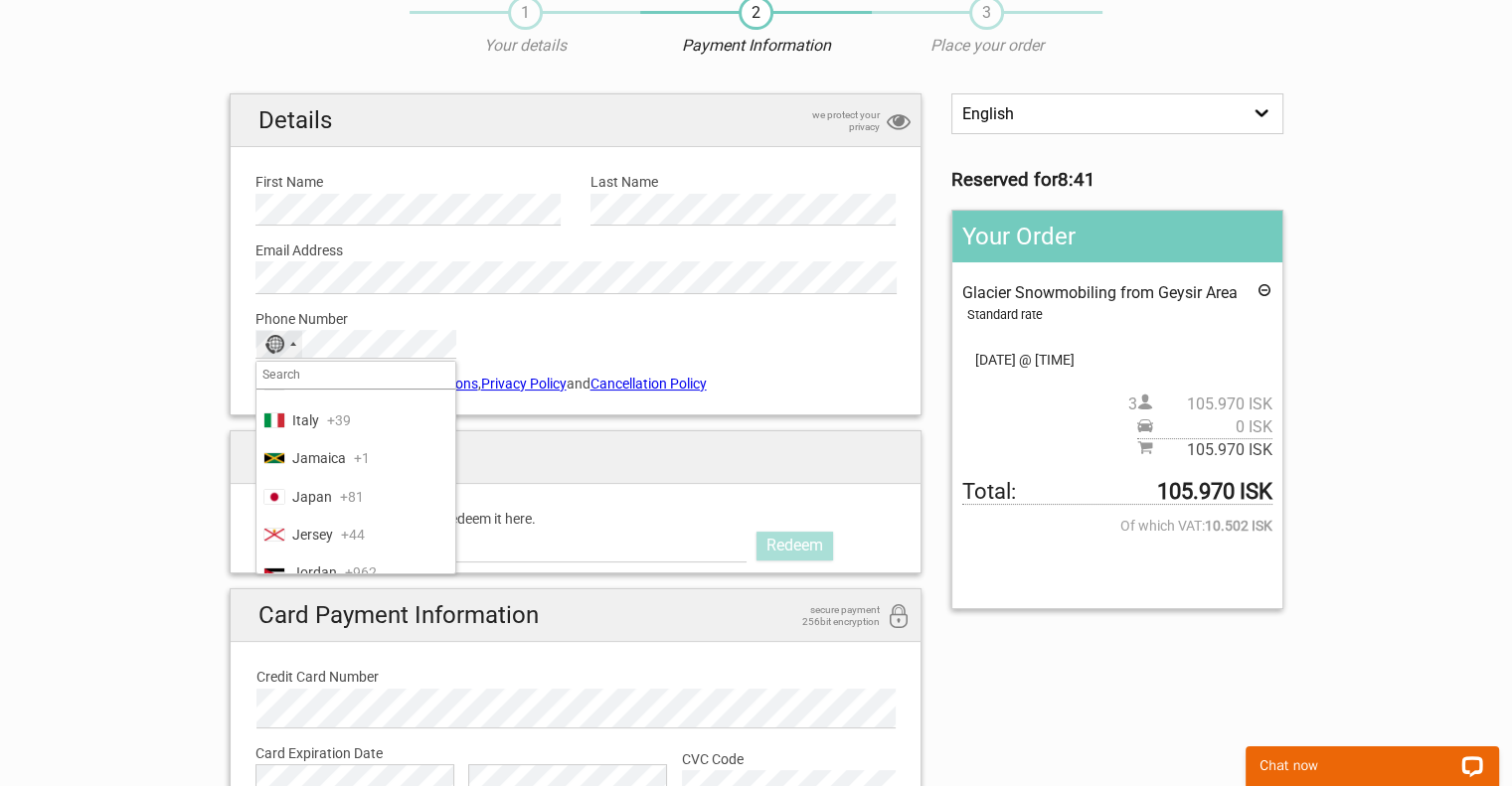 scroll, scrollTop: 4189, scrollLeft: 0, axis: vertical 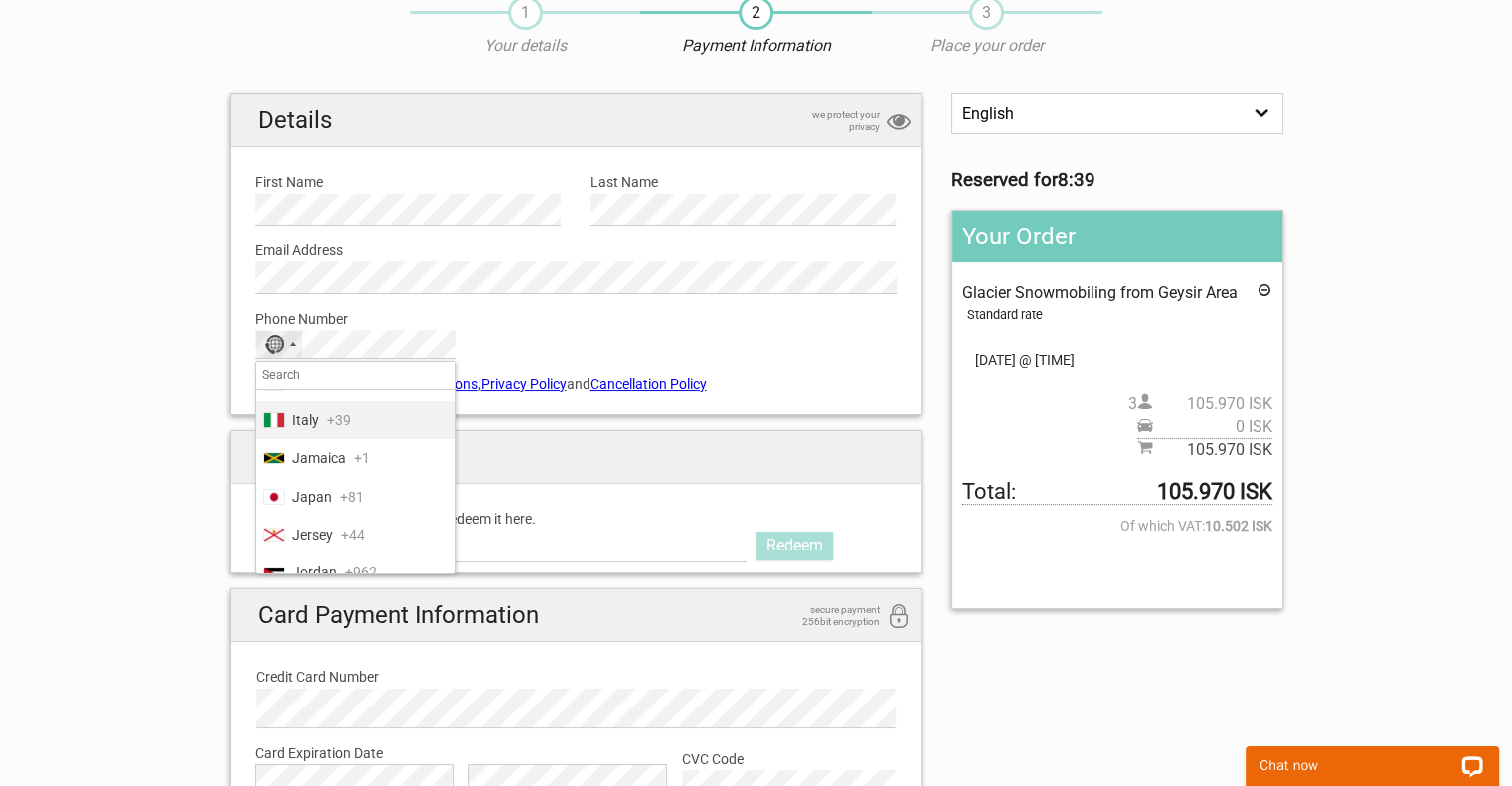 click on "Italy" at bounding box center (305, 420) 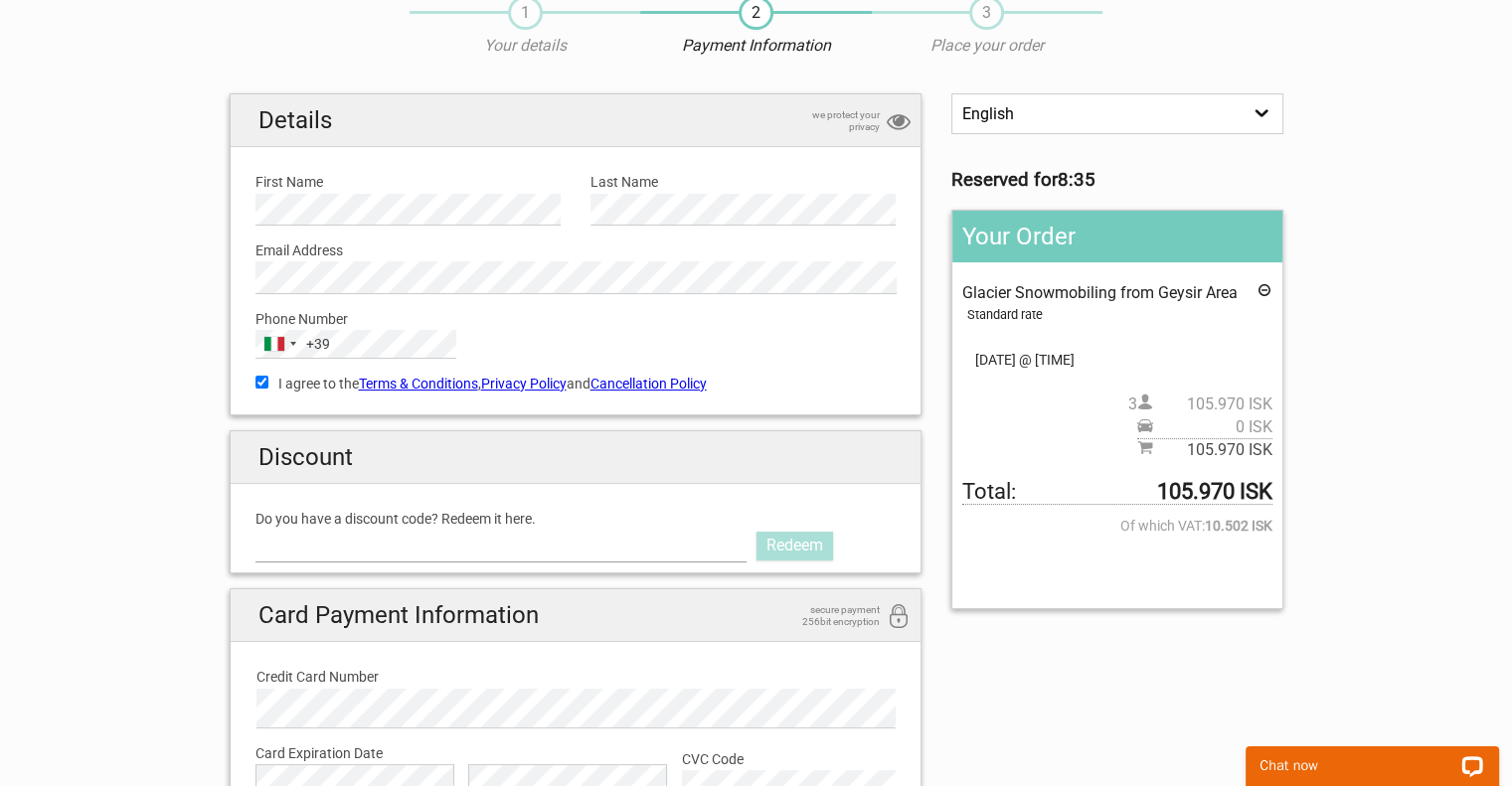 click on "Do you have a discount code? Redeem it here." at bounding box center (501, 546) 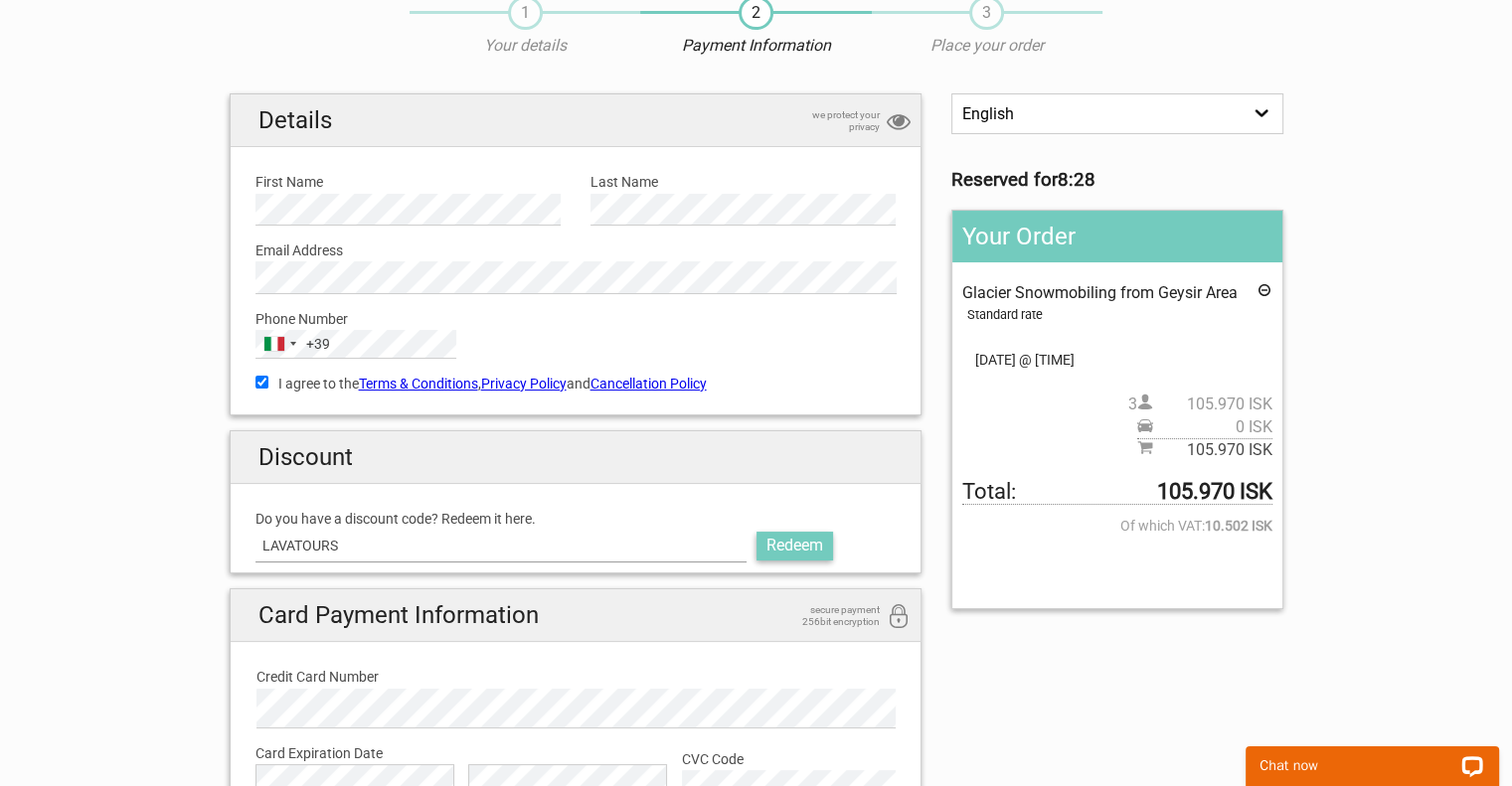 type on "LAVATOURS" 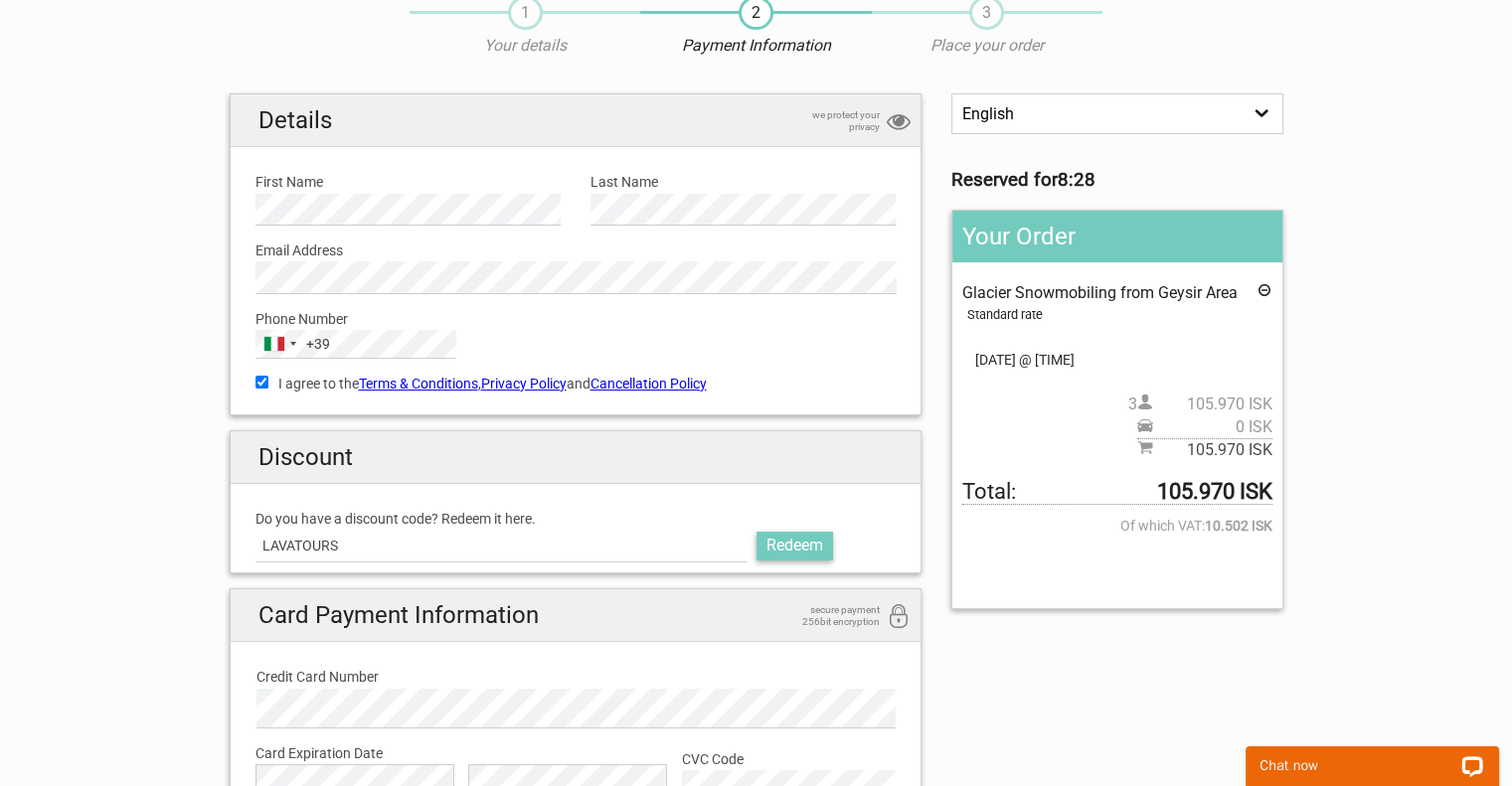 click on "Redeem" at bounding box center [794, 546] 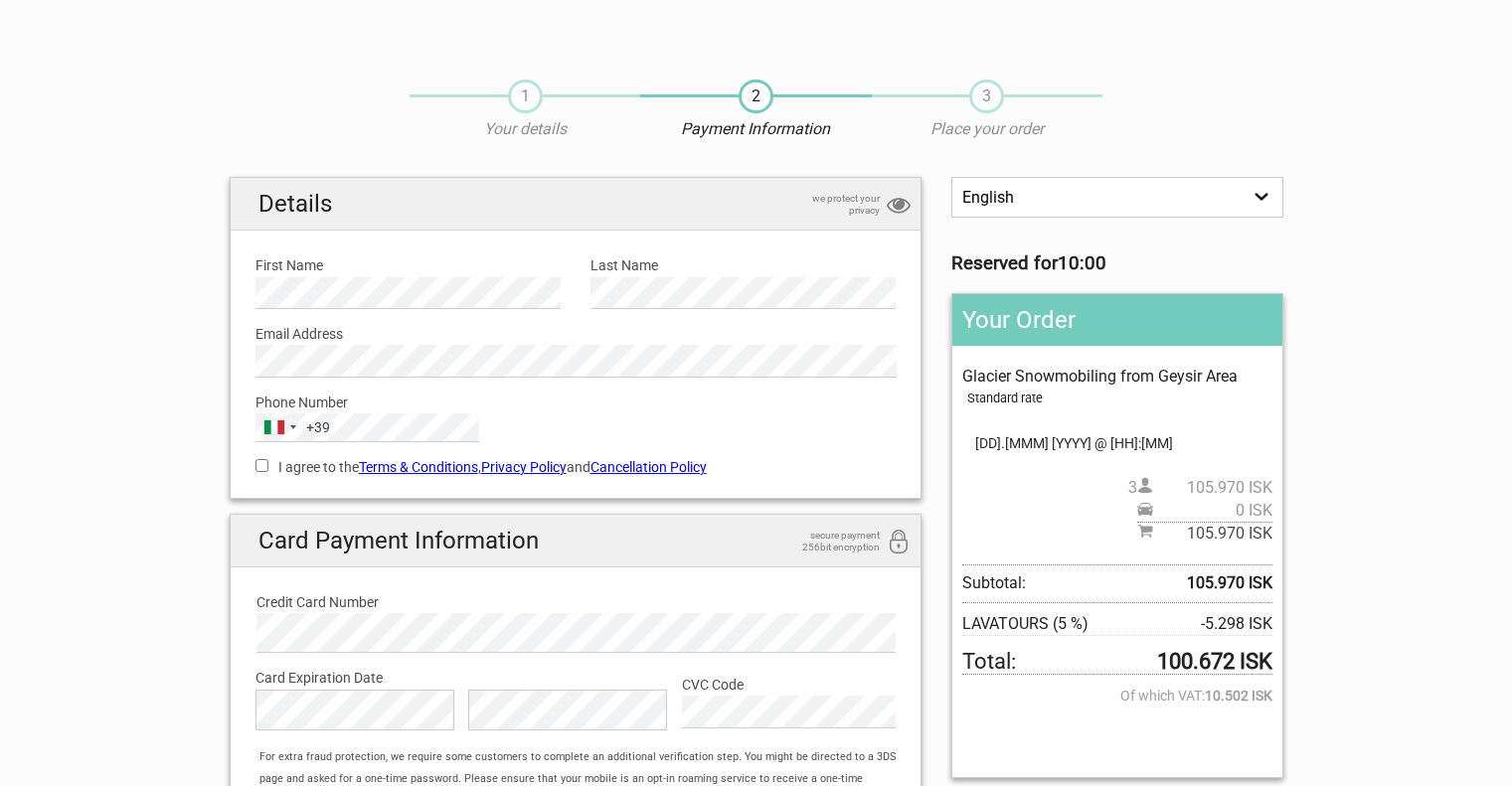 scroll, scrollTop: 77, scrollLeft: 0, axis: vertical 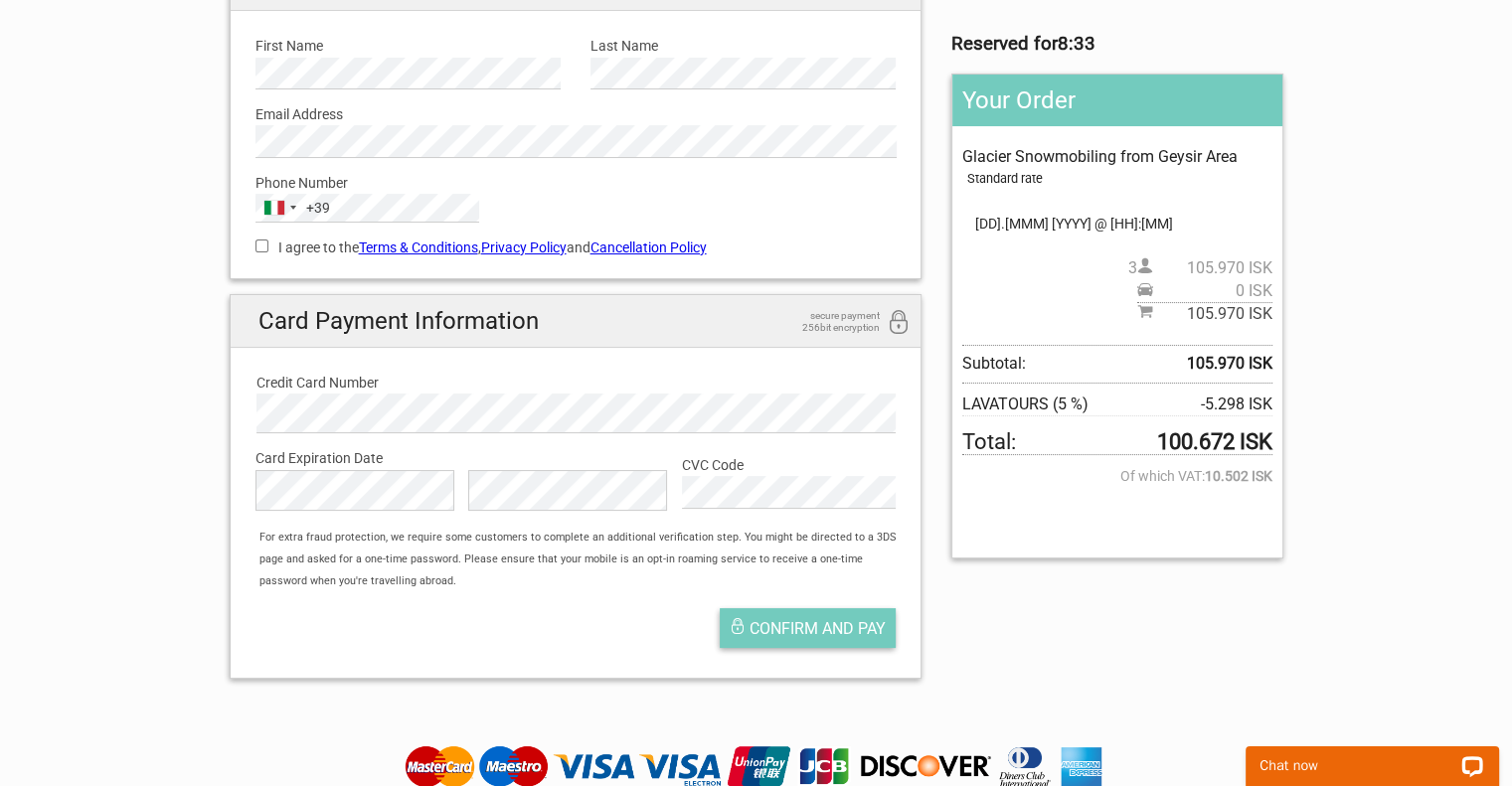 click on "Confirm and pay" at bounding box center (817, 628) 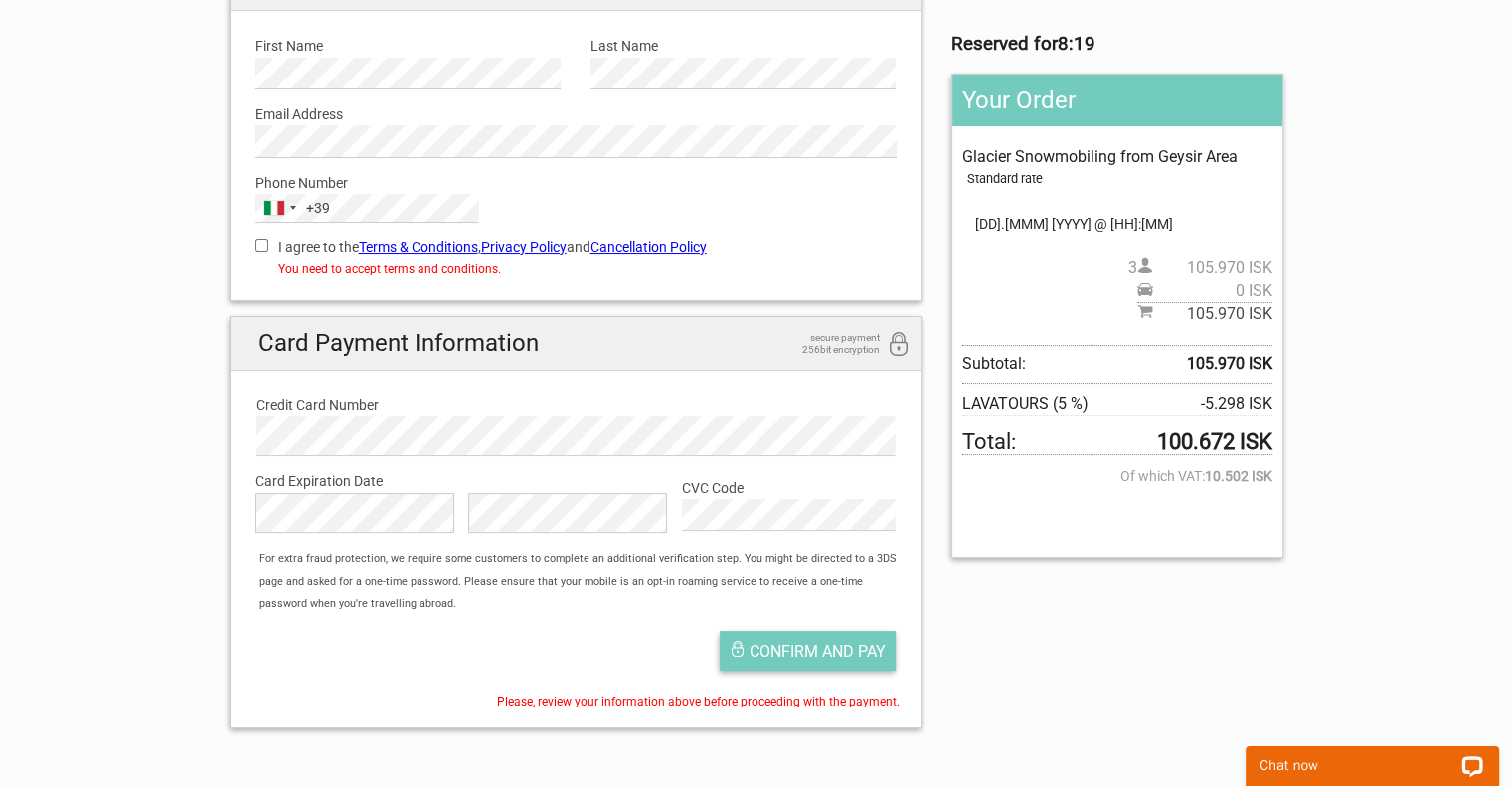 click on "Confirm and pay" at bounding box center [817, 651] 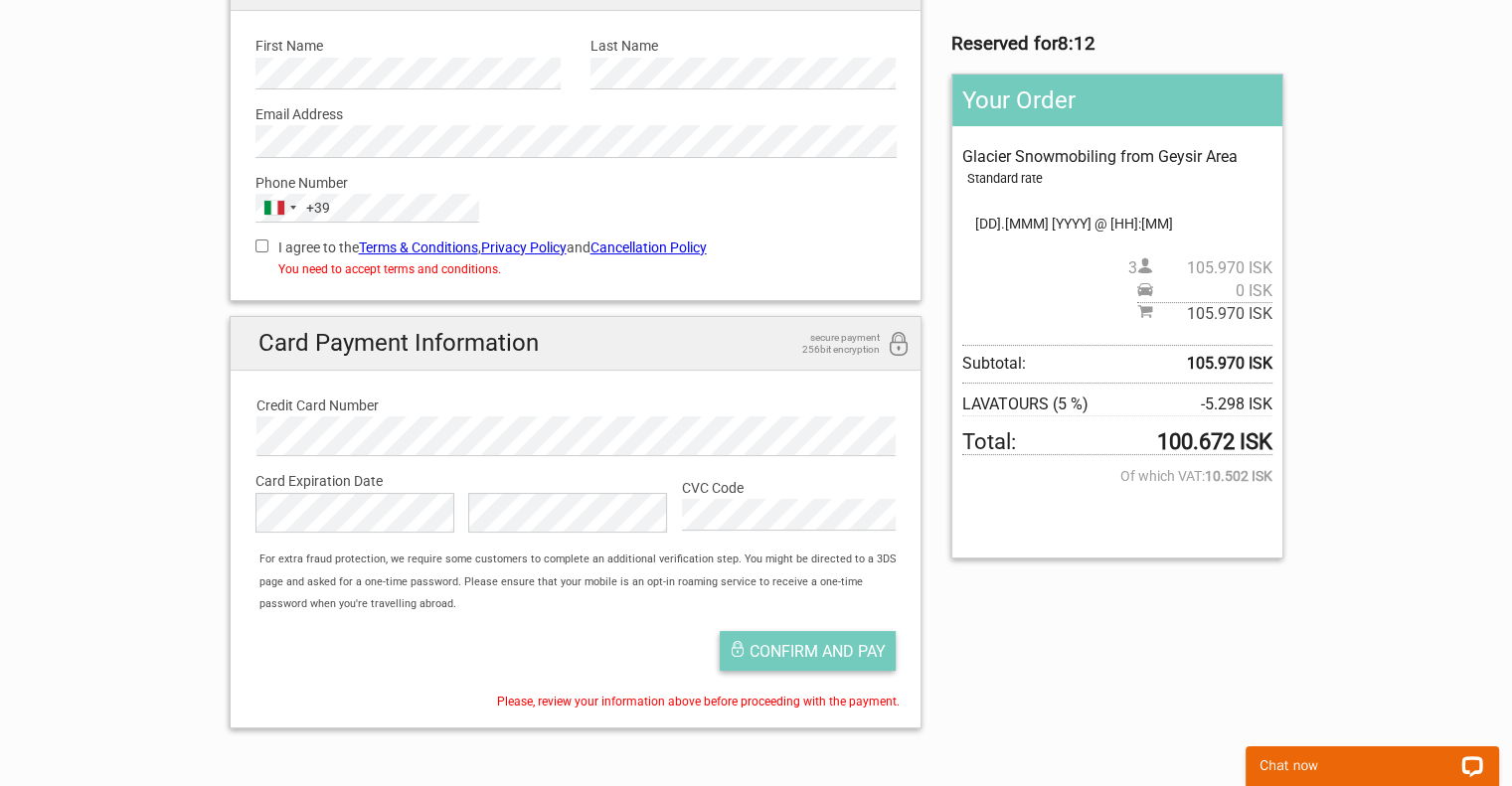 click on "Confirm and pay" at bounding box center (817, 651) 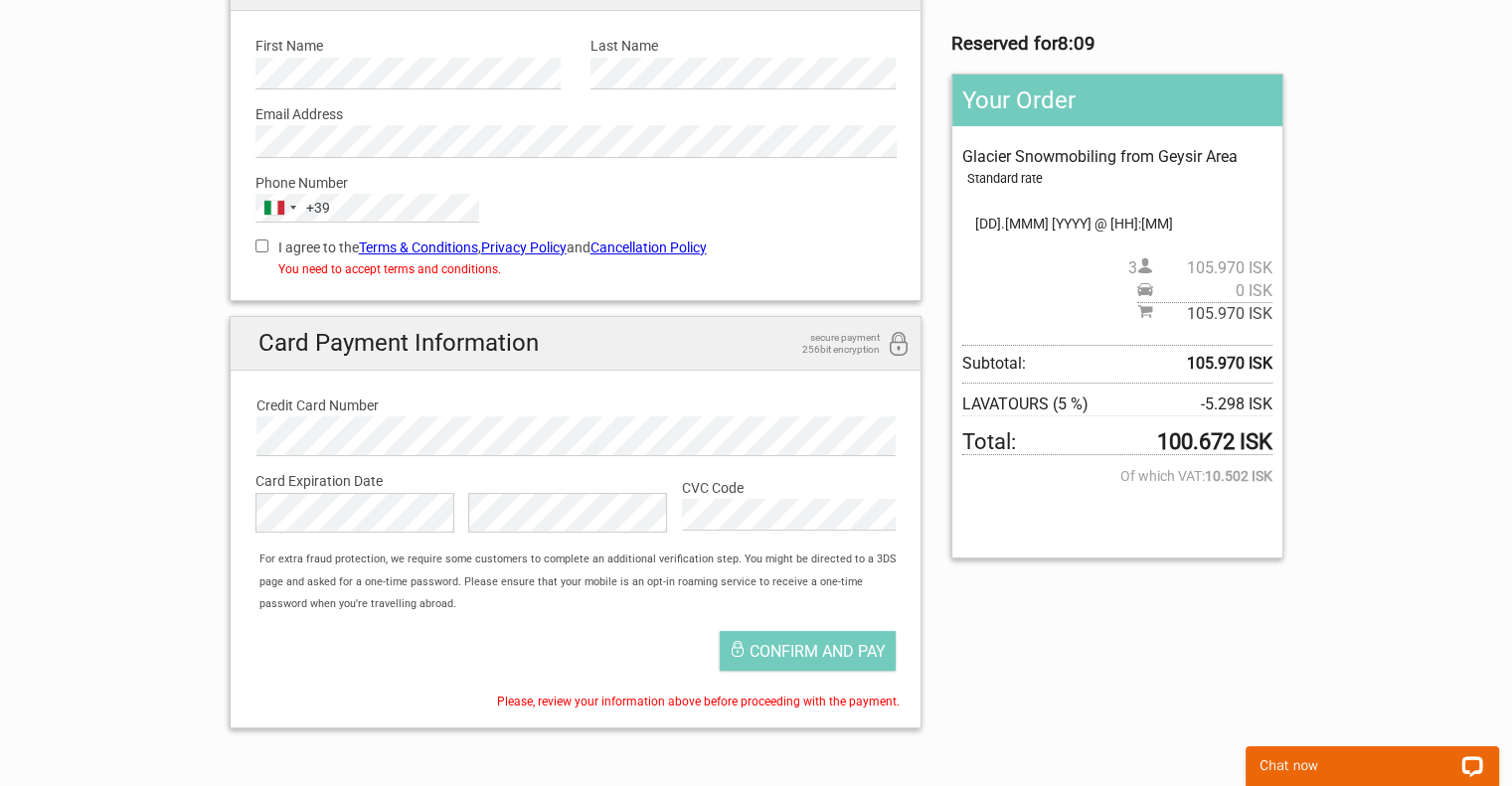 click on "I agree to the  Terms & Conditions ,  Privacy Policy  and  Cancellation Policy" at bounding box center [261, 245] 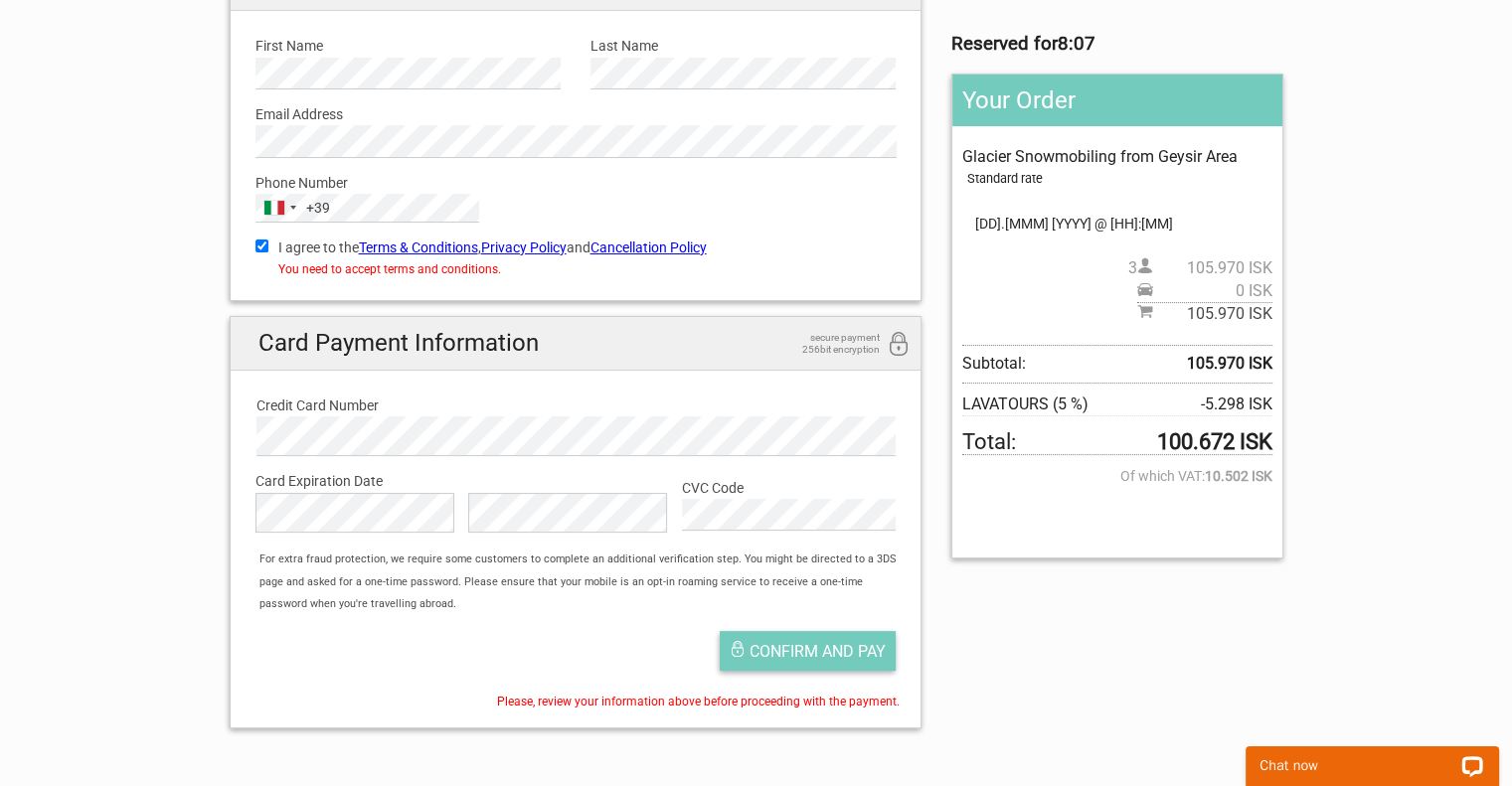 click on "Confirm and pay" at bounding box center [817, 651] 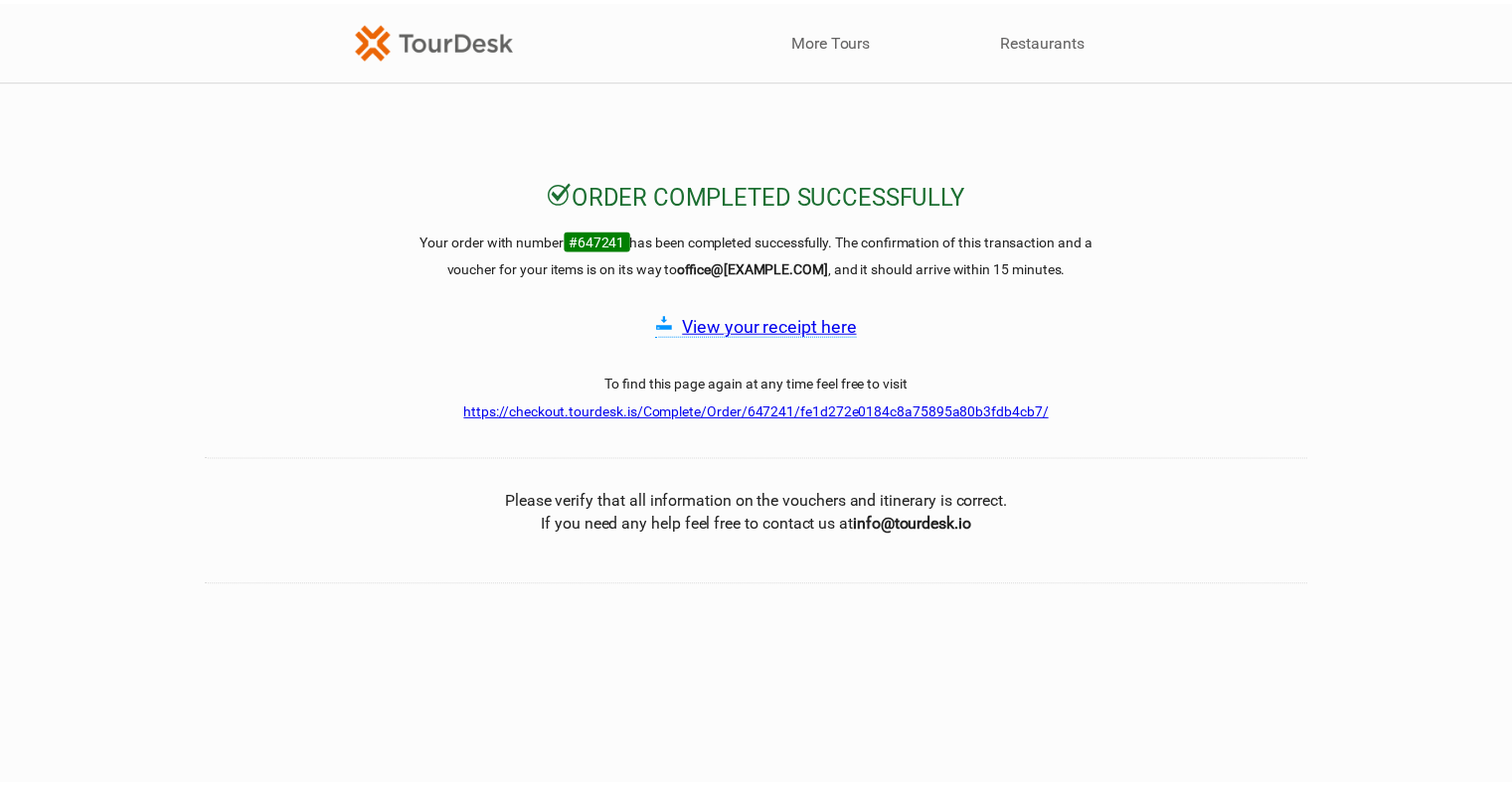 scroll, scrollTop: 0, scrollLeft: 0, axis: both 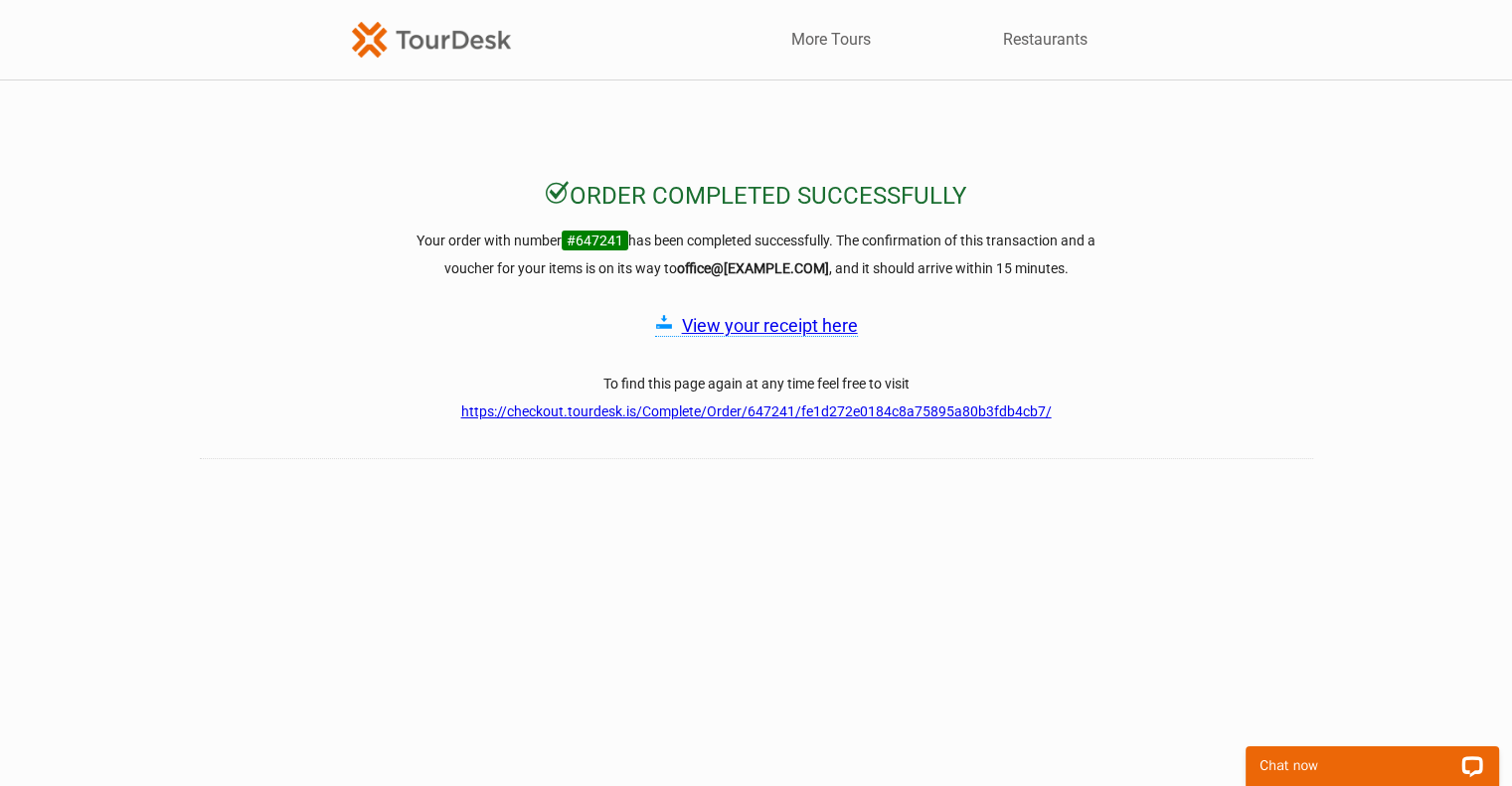 click on "View your receipt here" at bounding box center [769, 325] 